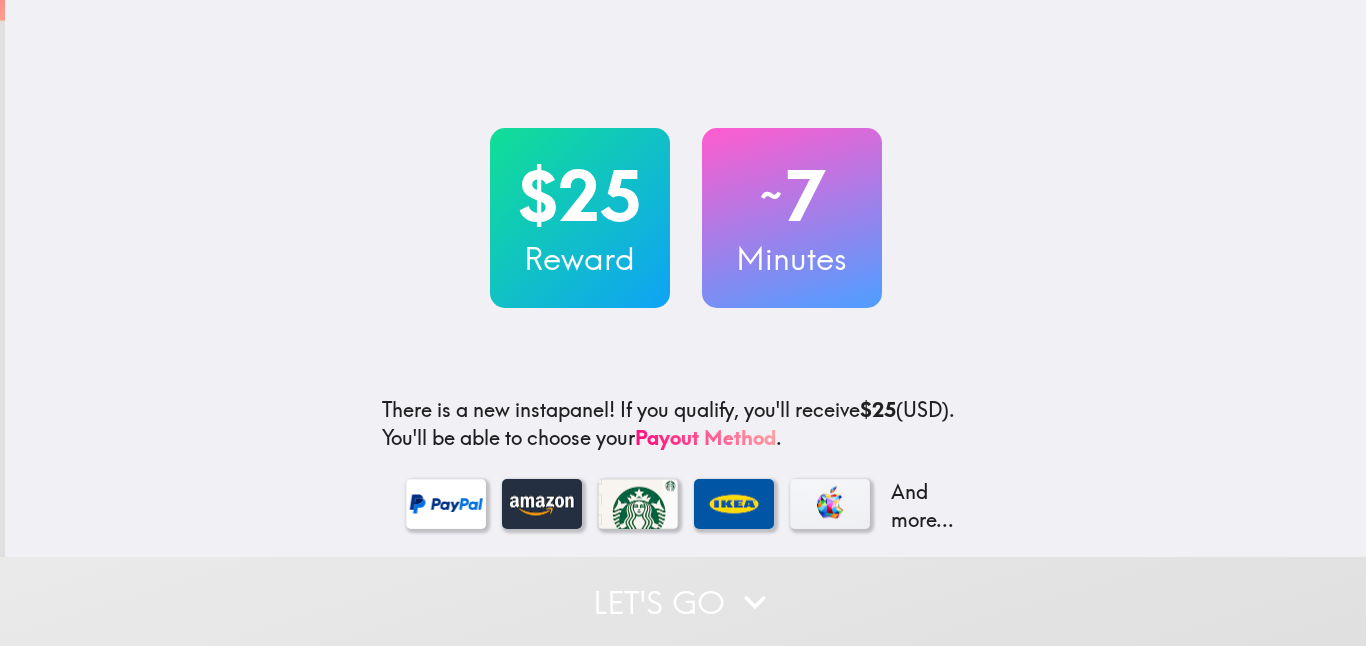 scroll, scrollTop: 0, scrollLeft: 0, axis: both 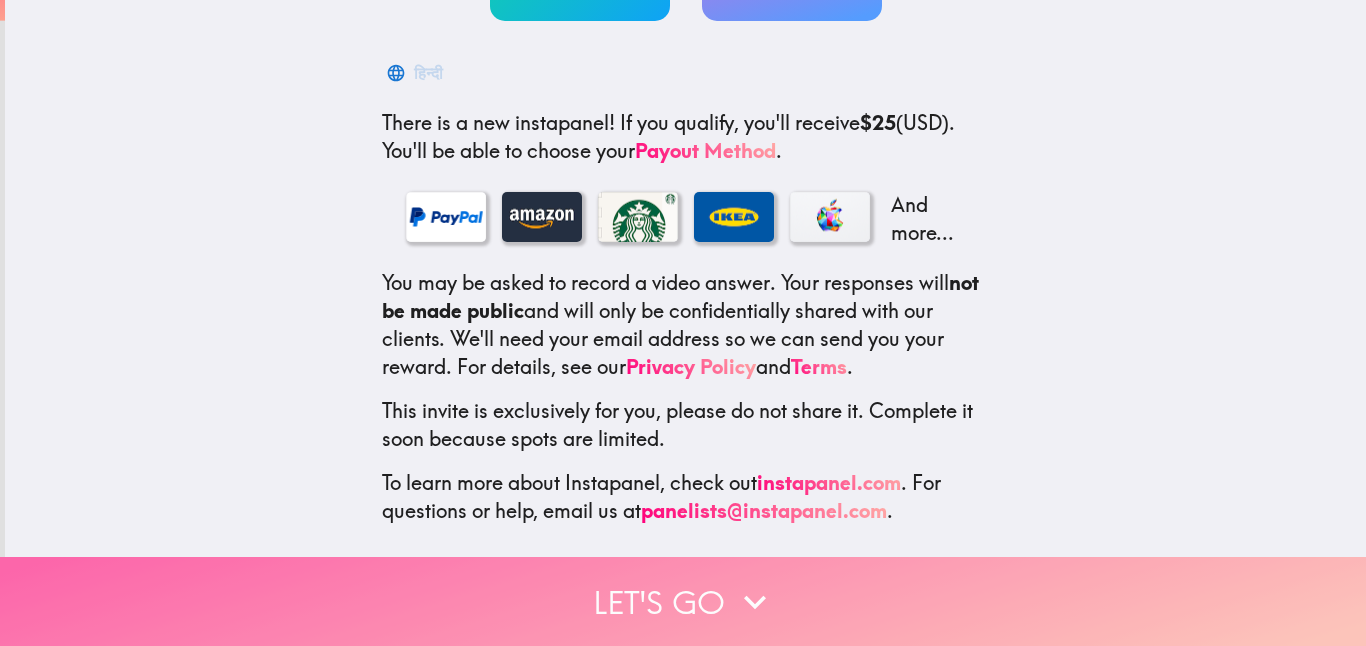 click on "Let's go" at bounding box center (683, 601) 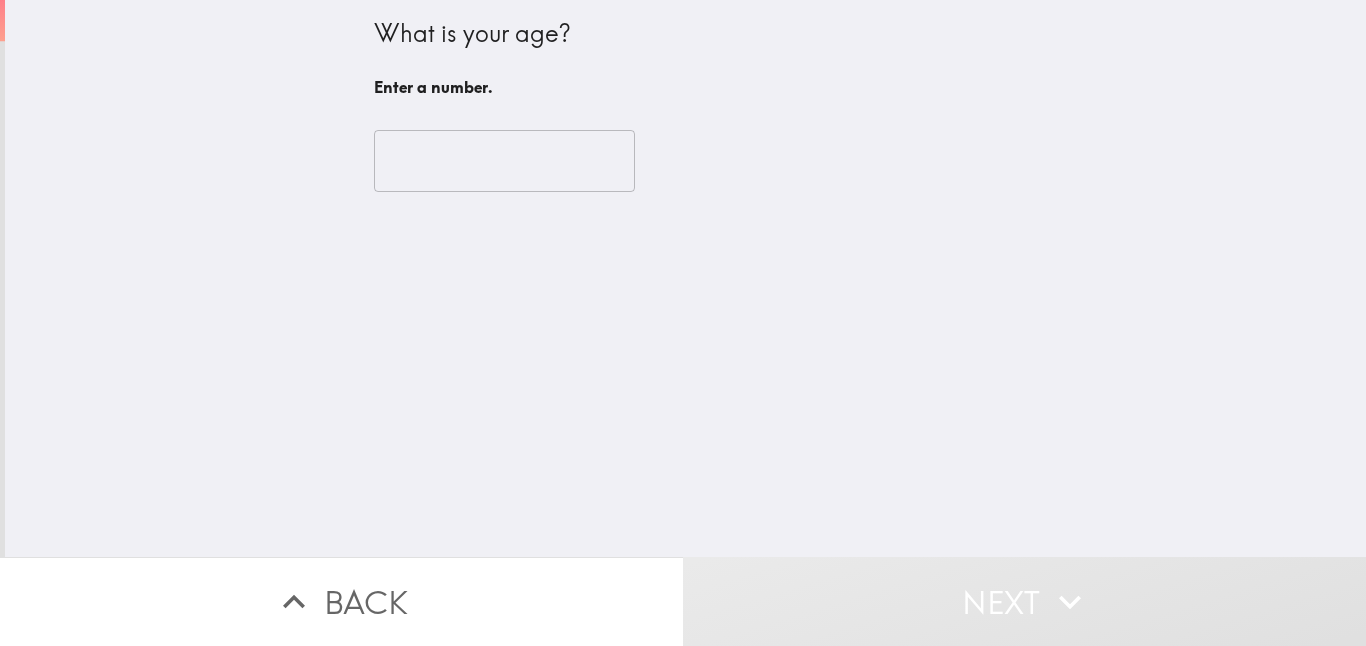 scroll, scrollTop: 0, scrollLeft: 0, axis: both 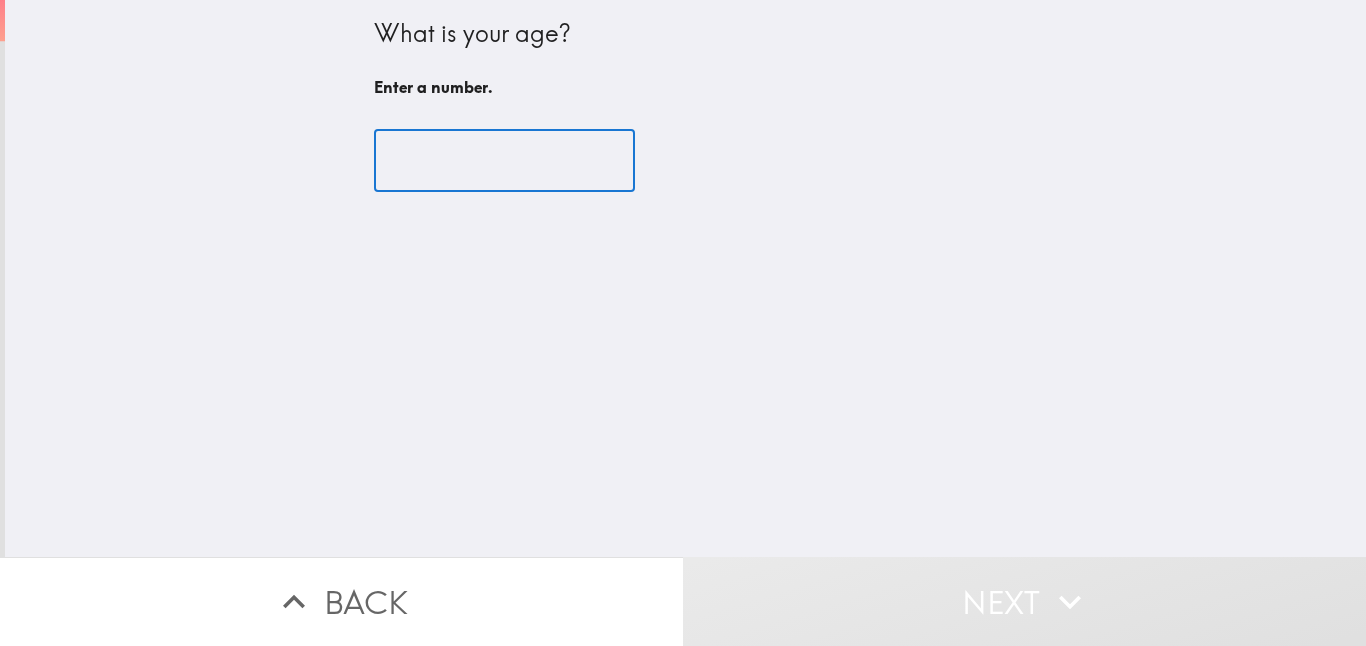 click at bounding box center (504, 161) 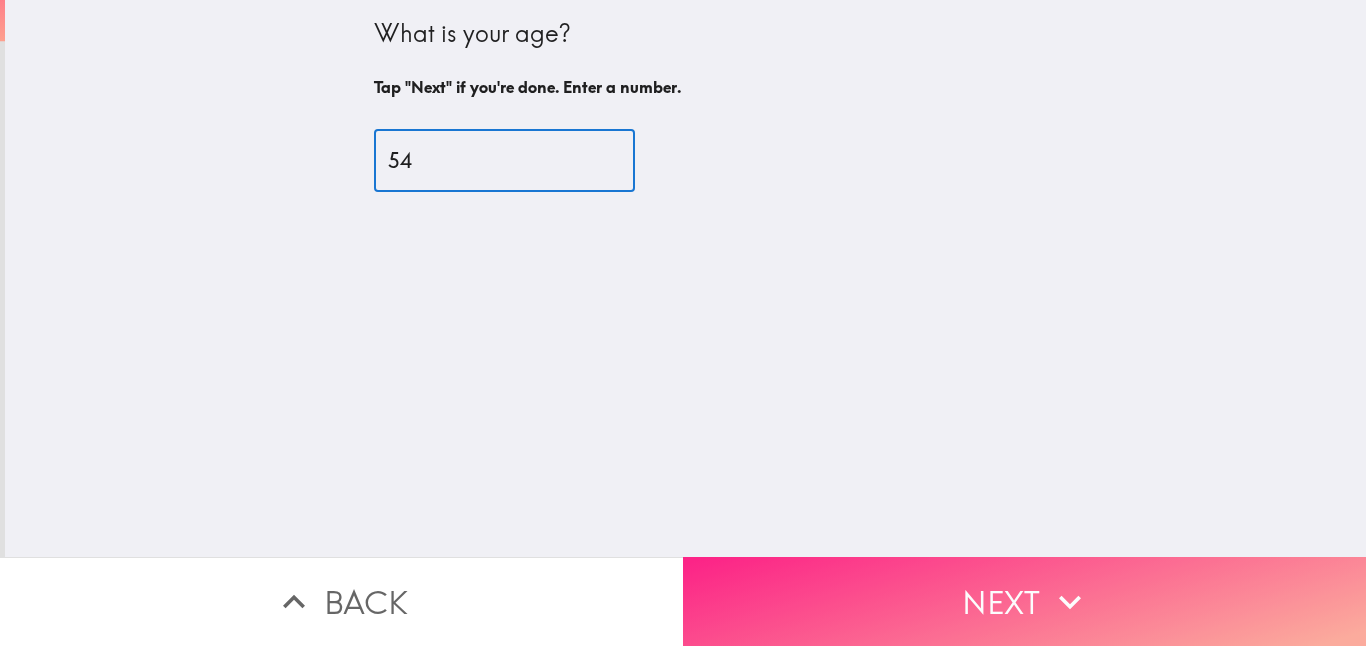type on "54" 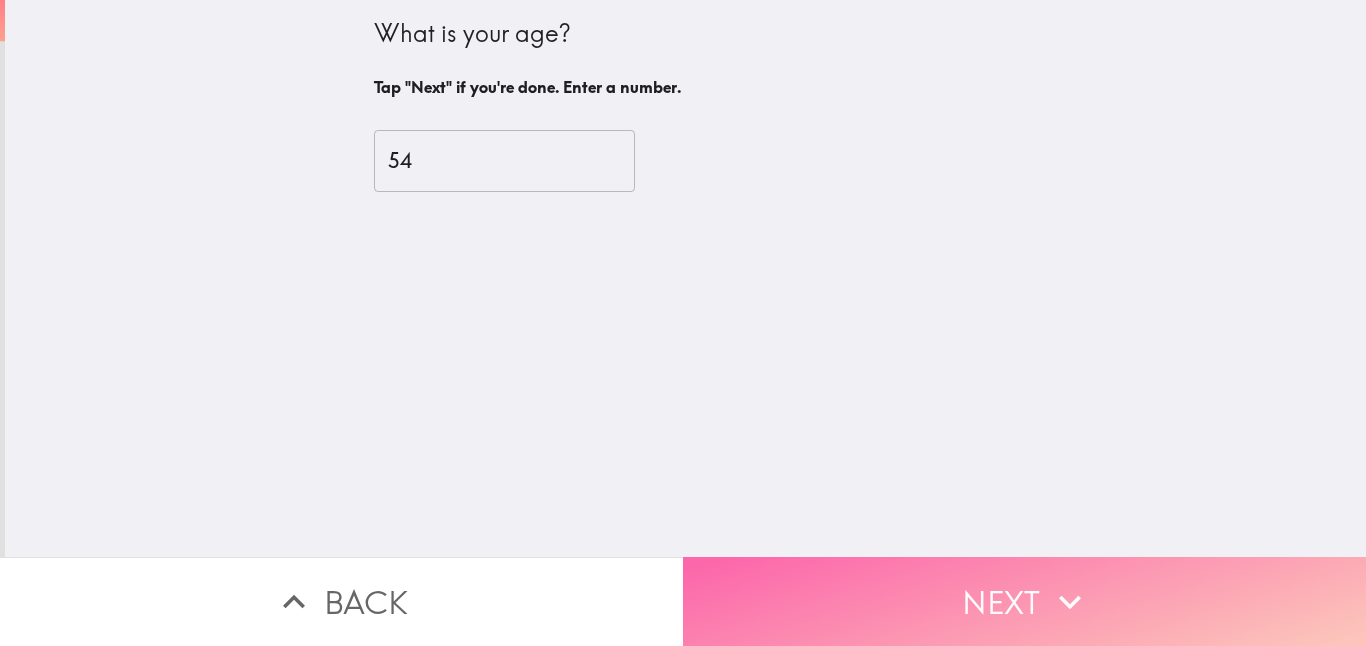 click on "Next" at bounding box center [1024, 601] 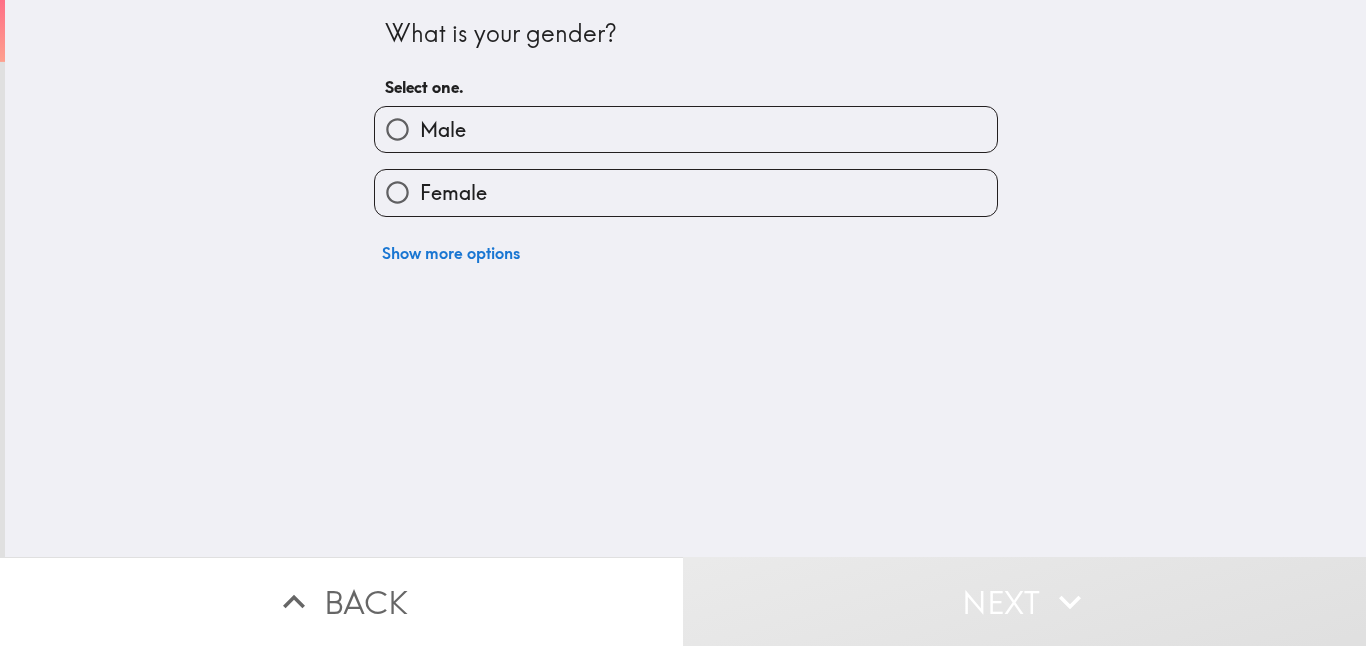 click on "Male" at bounding box center [397, 129] 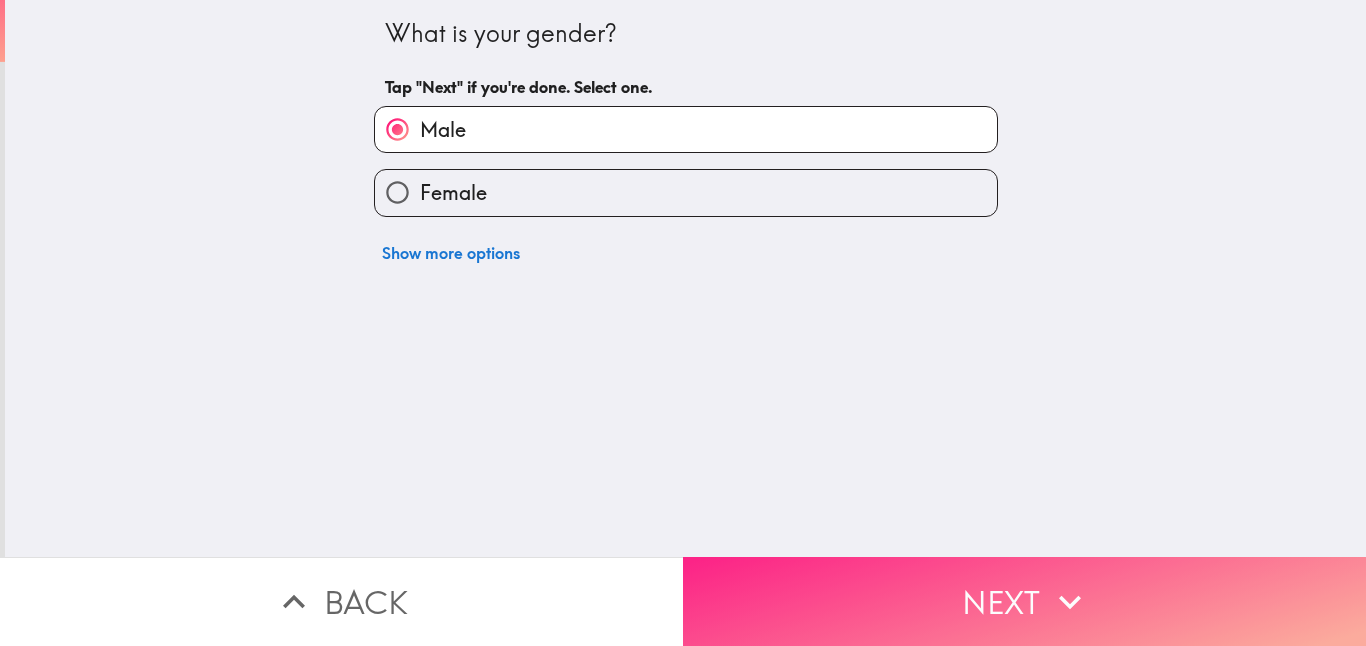 click on "Next" at bounding box center (1024, 601) 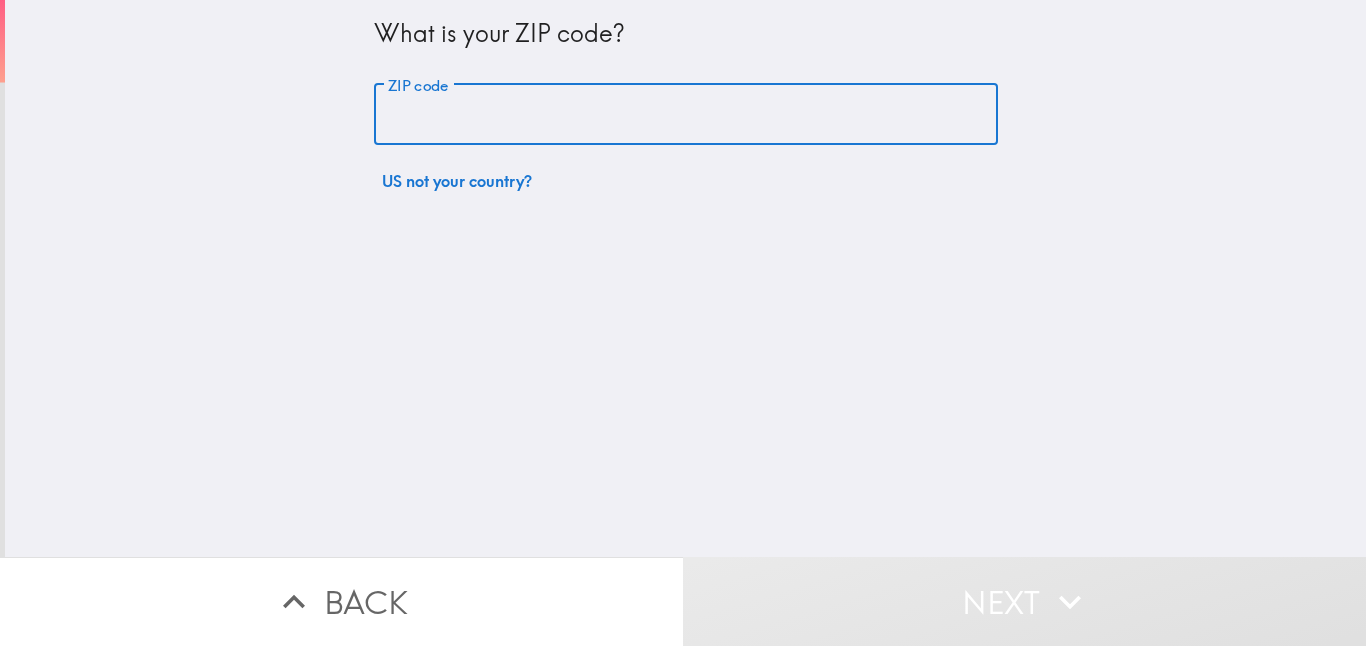 click on "ZIP code" at bounding box center (686, 115) 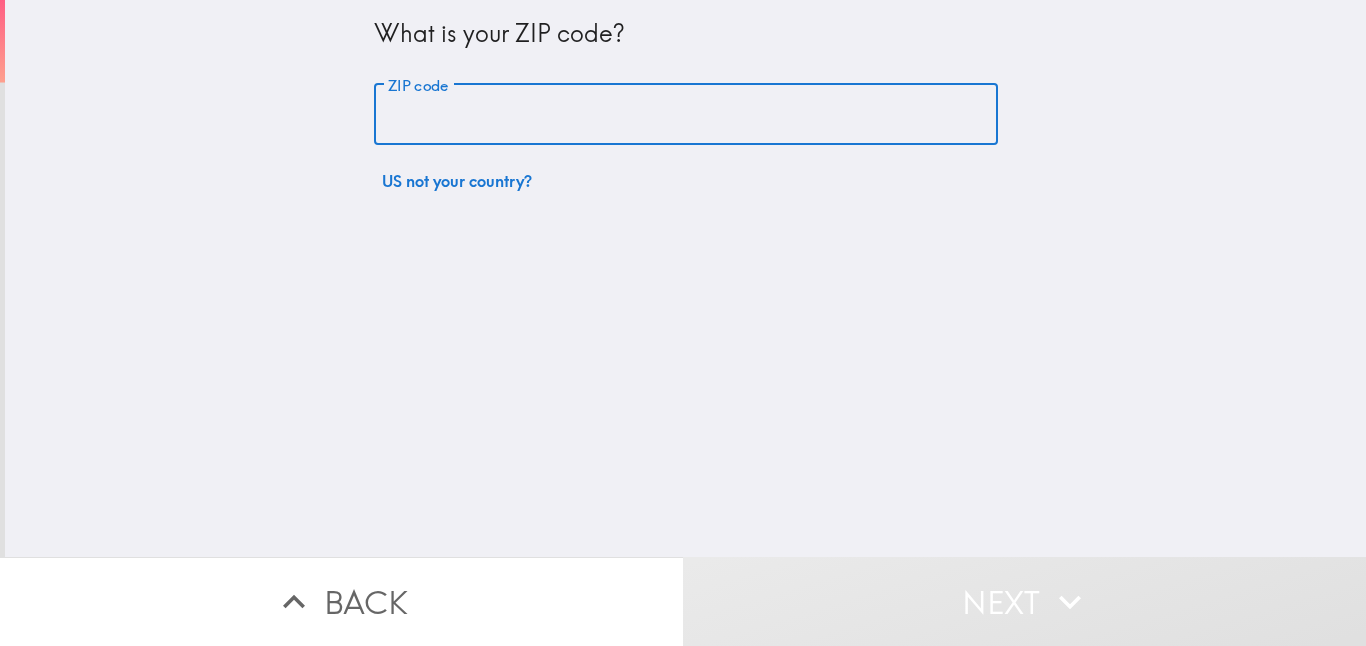 type on "[POSTAL CODE]" 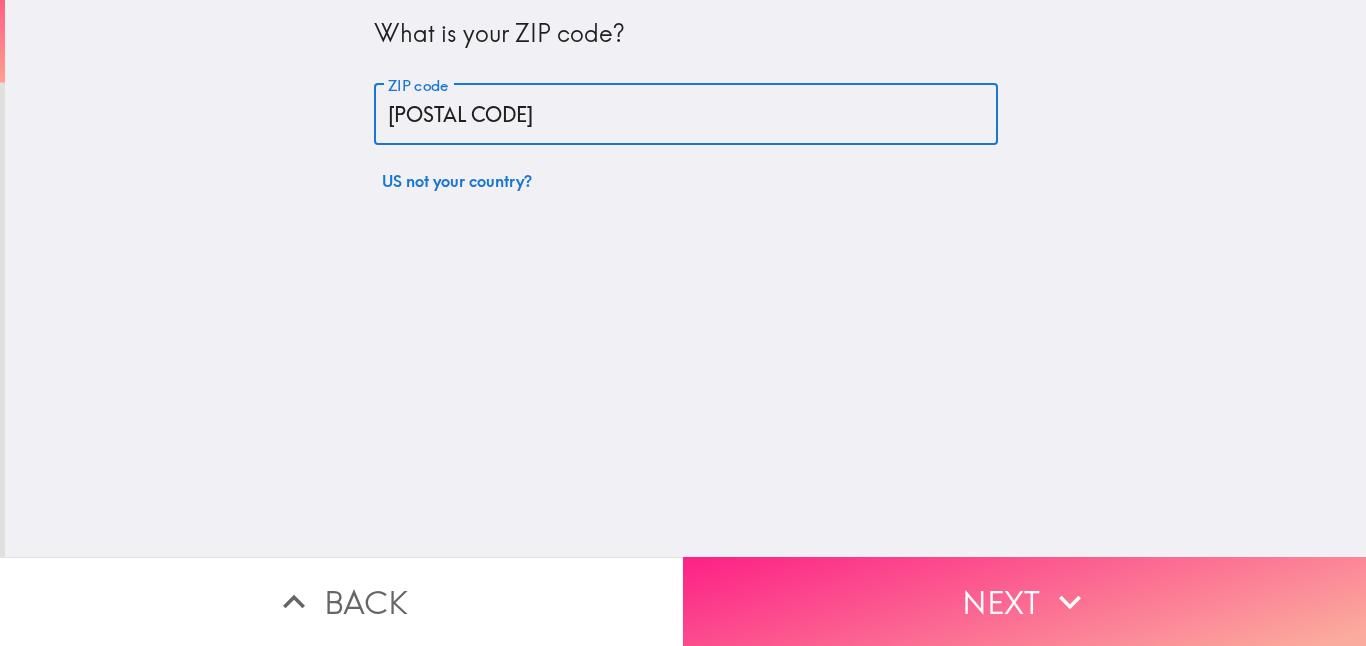 click on "Next" at bounding box center [1024, 601] 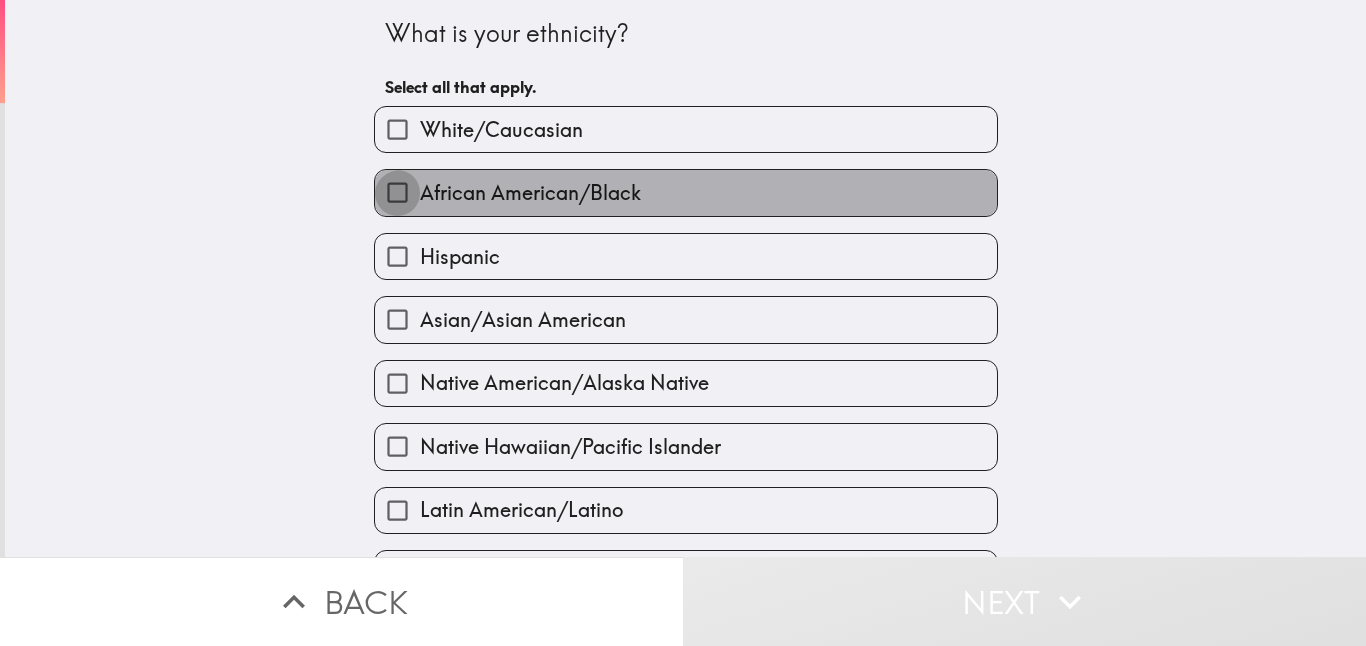 click on "African American/Black" at bounding box center [397, 192] 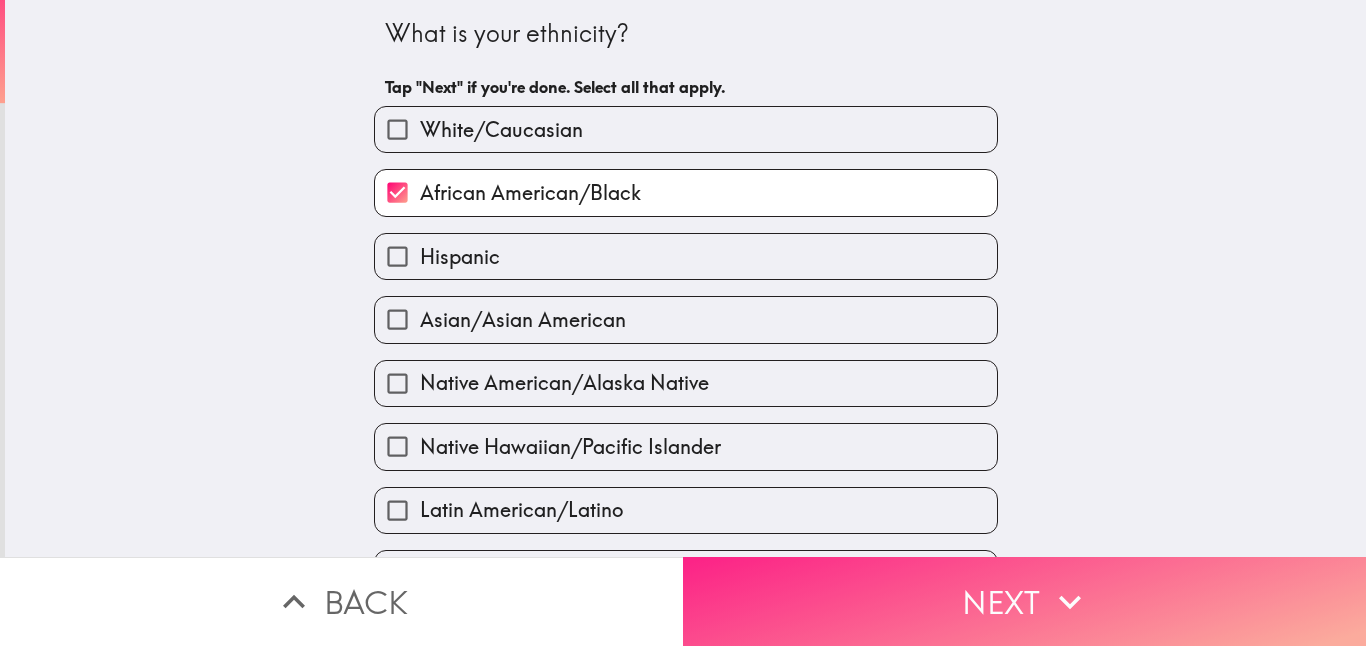 click on "Next" at bounding box center [1024, 601] 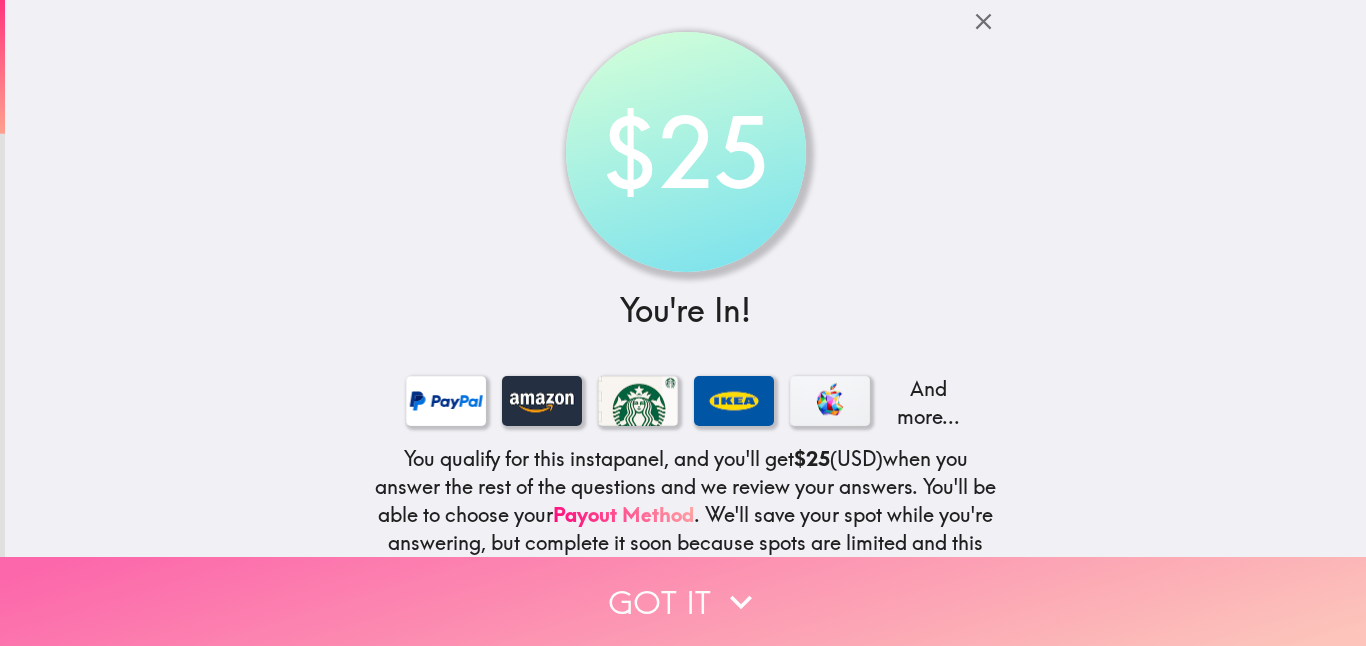 click 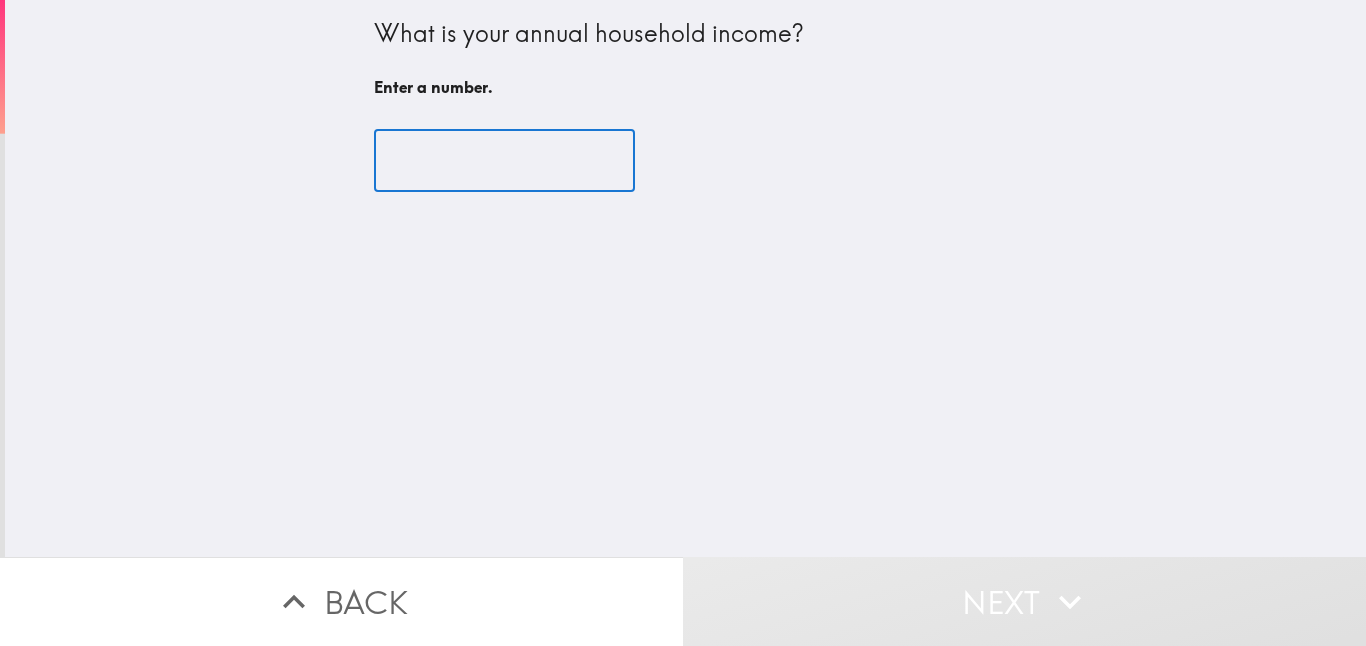 click at bounding box center [504, 161] 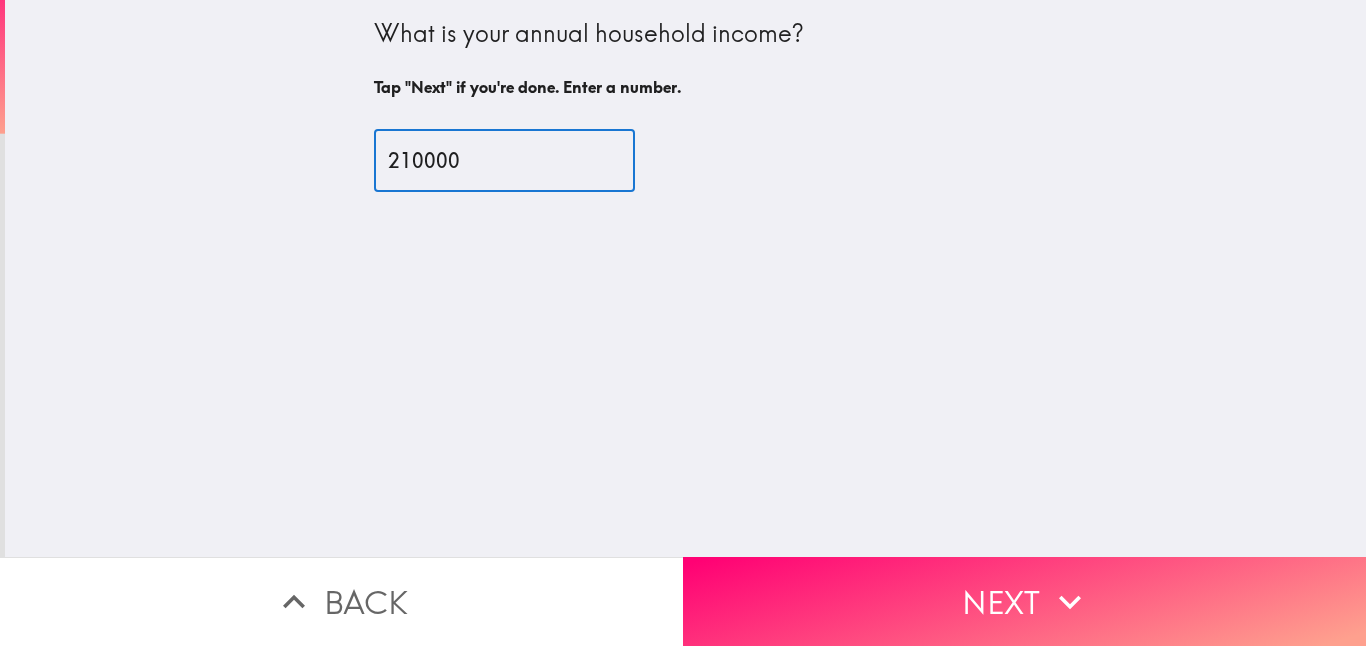 type on "210000" 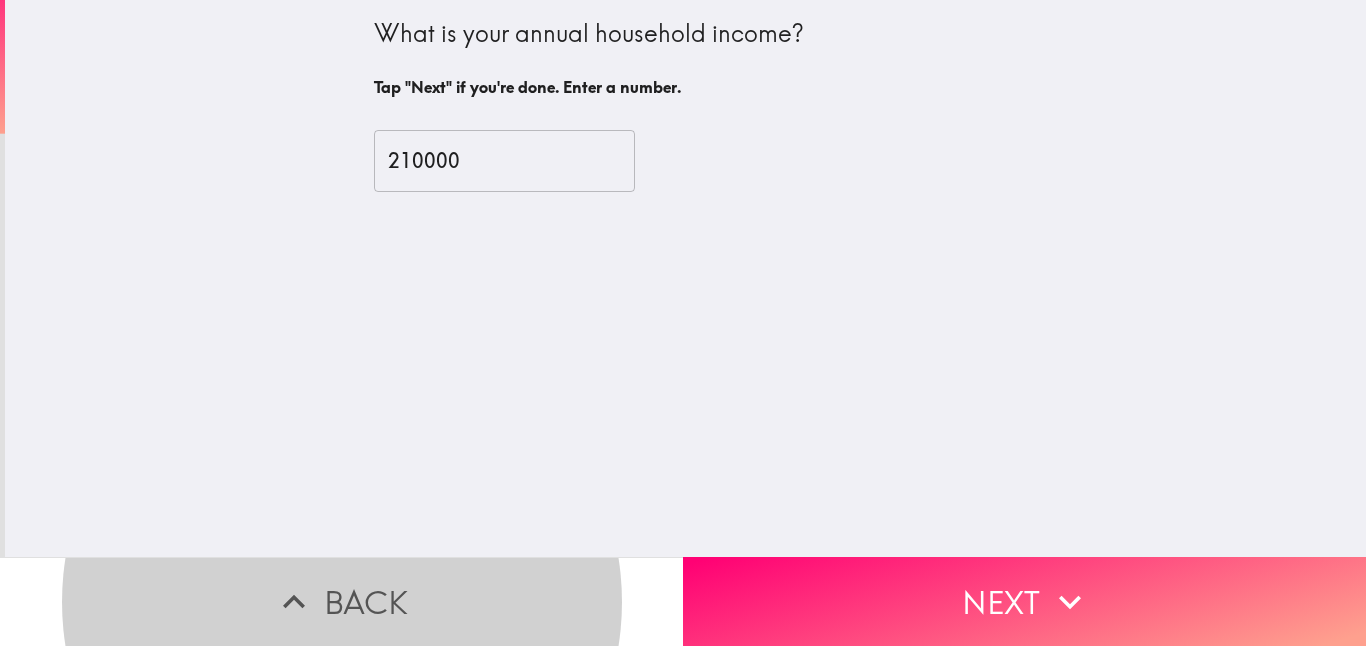 type 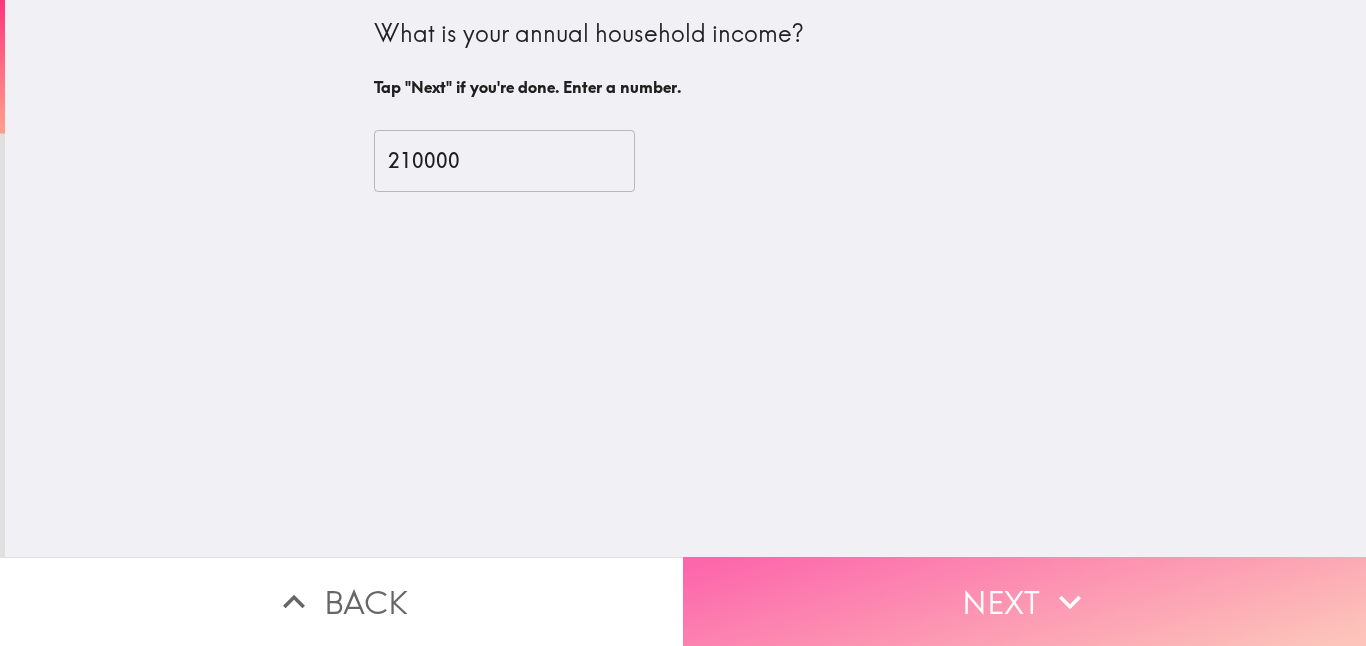 click on "Next" at bounding box center (1024, 601) 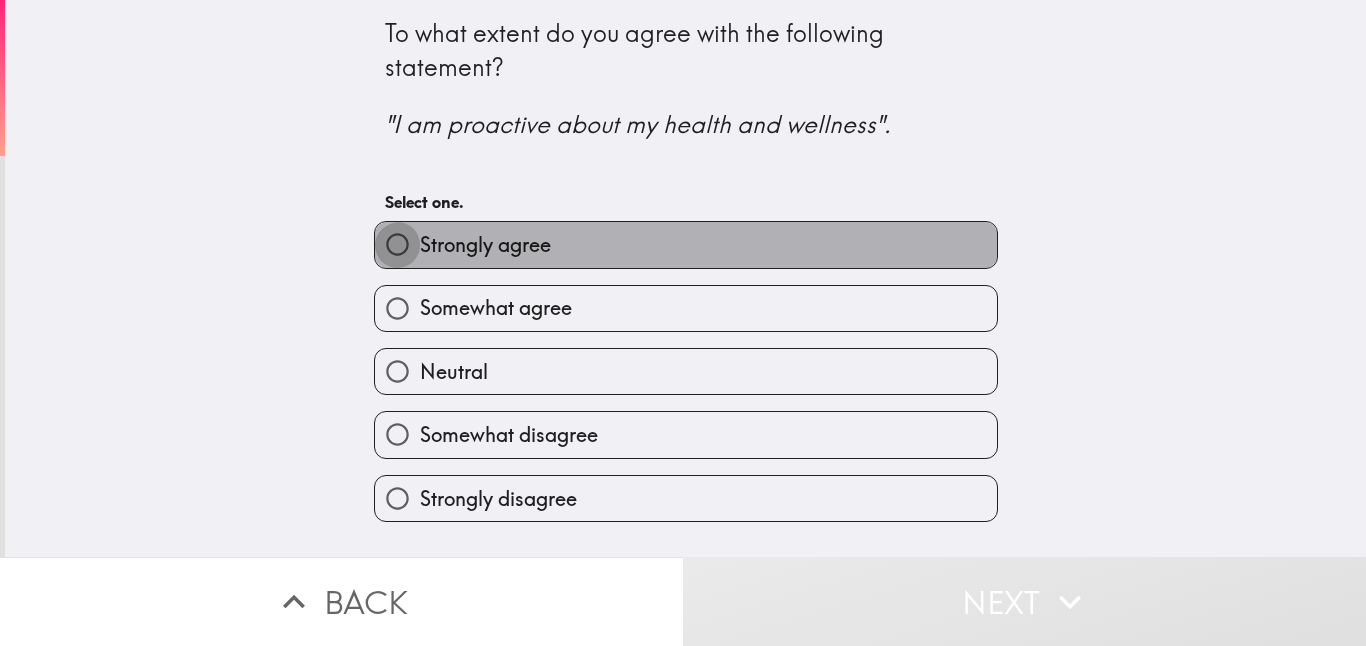 click on "Strongly agree" at bounding box center (397, 244) 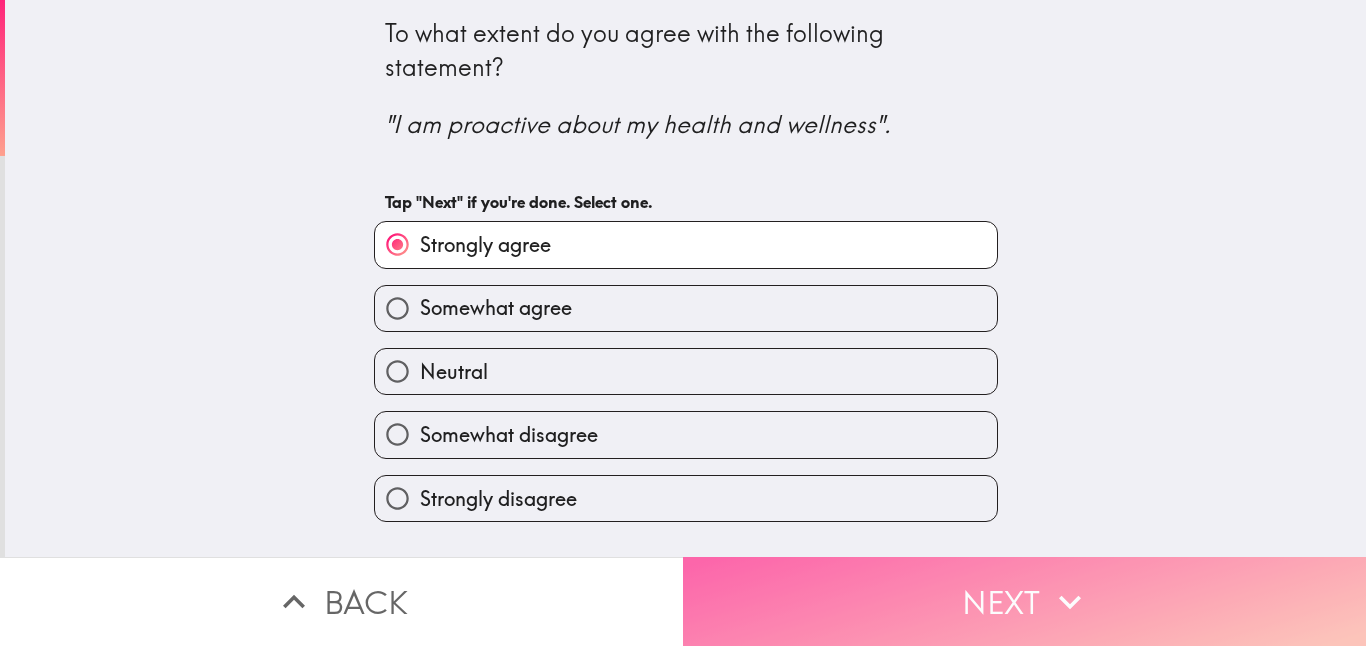 click 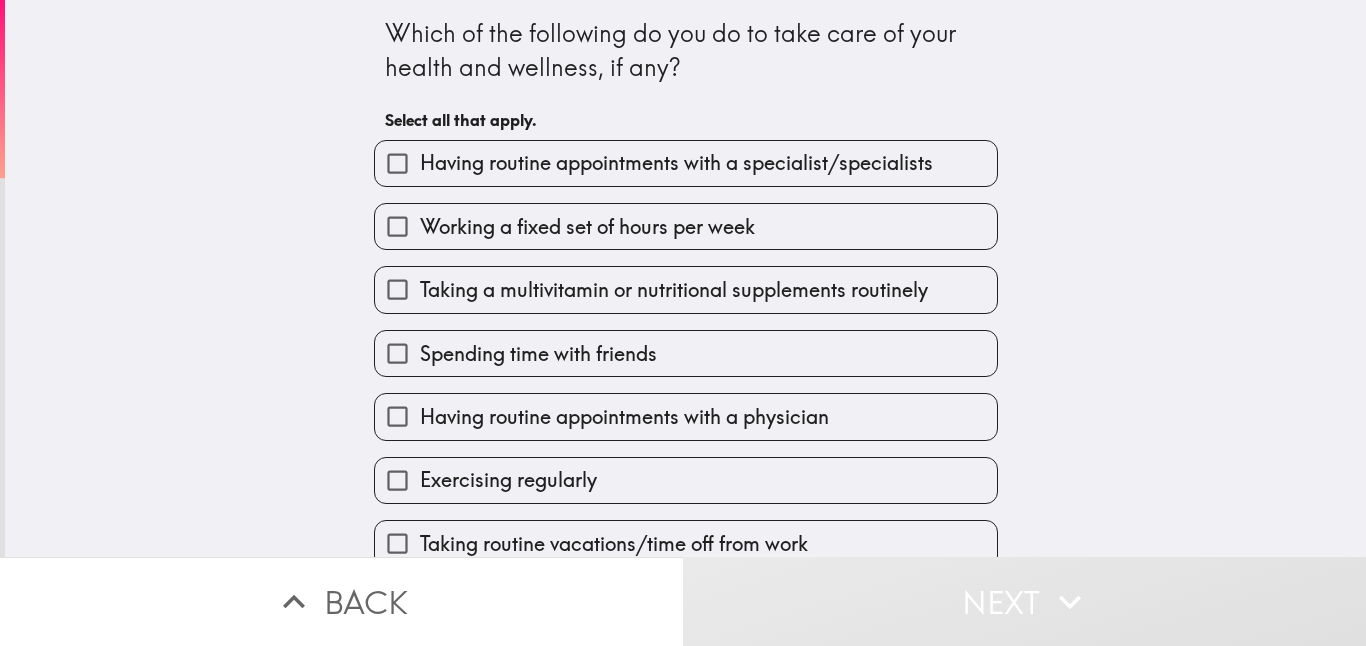 click on "Having routine appointments with a specialist/specialists" at bounding box center (397, 163) 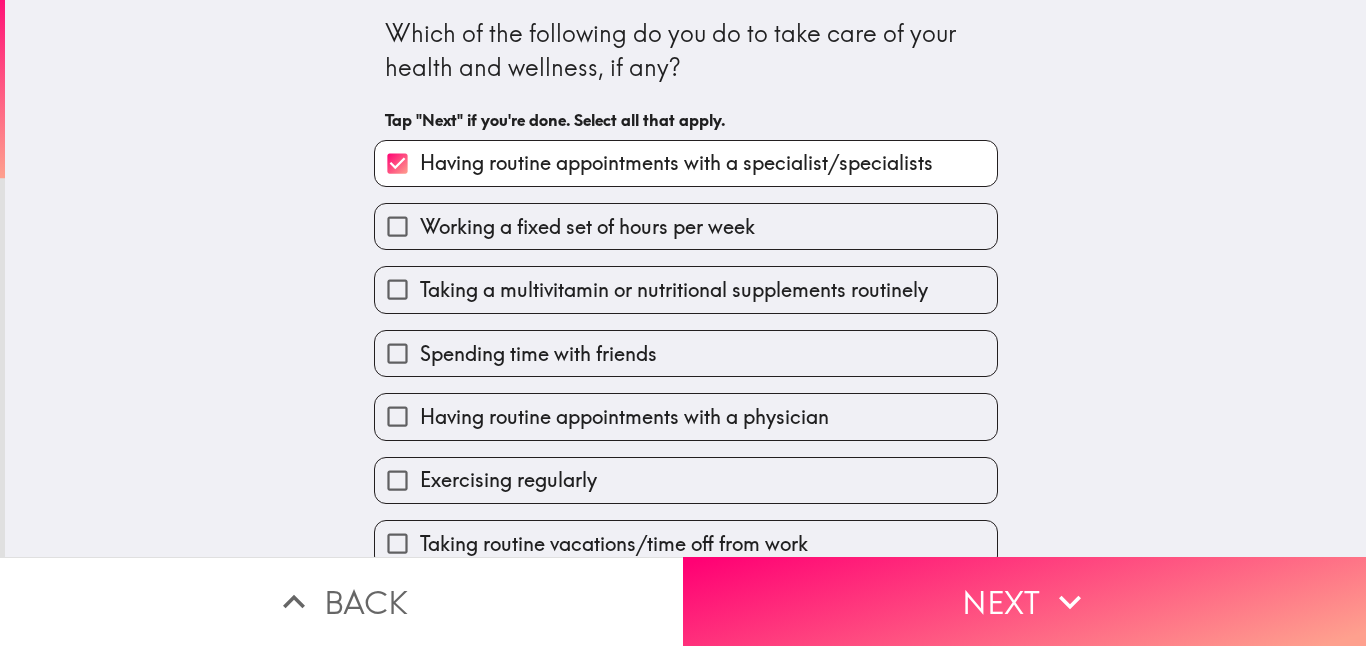 click on "Working a fixed set of hours per week" at bounding box center (397, 226) 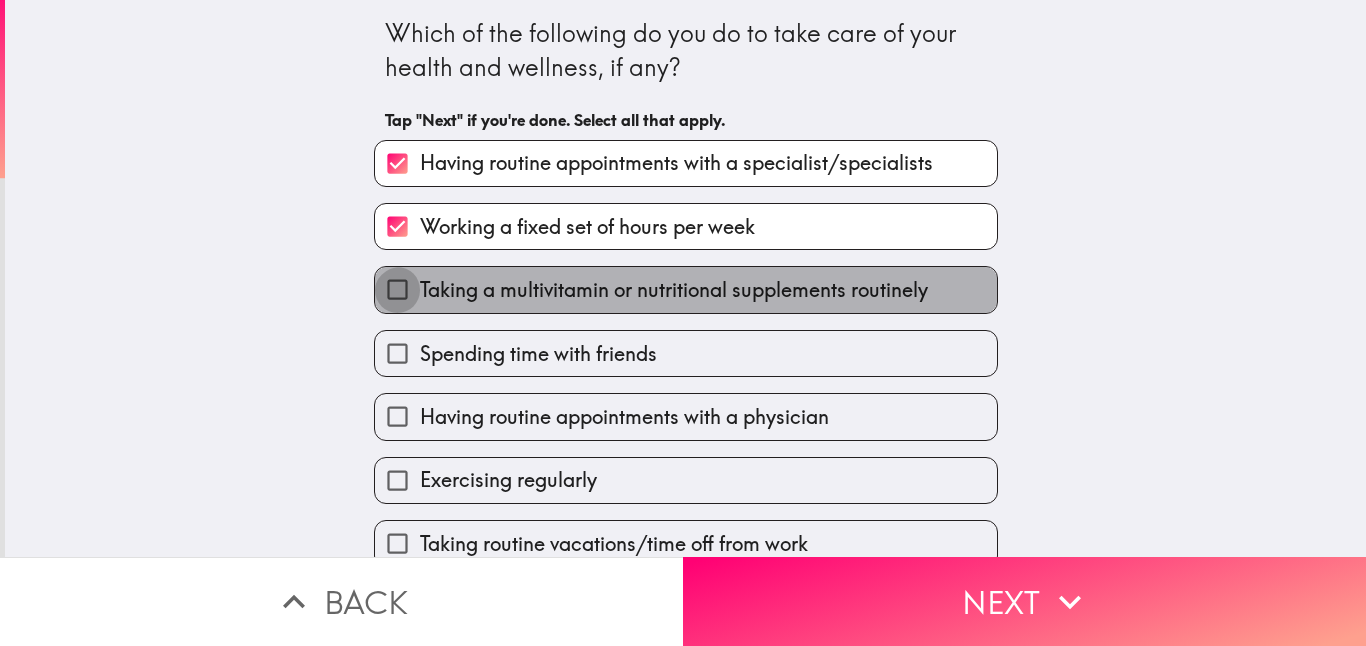 click on "Taking a multivitamin or nutritional supplements routinely" at bounding box center (397, 289) 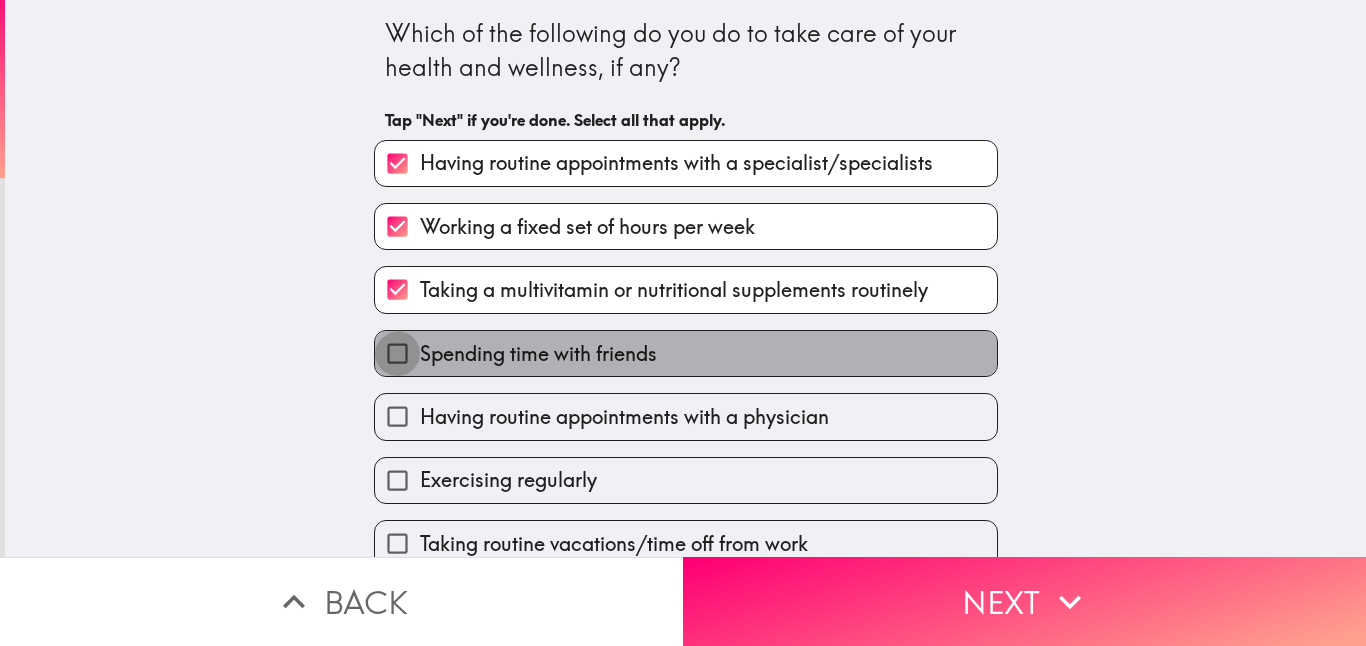 click on "Spending time with friends" at bounding box center [397, 353] 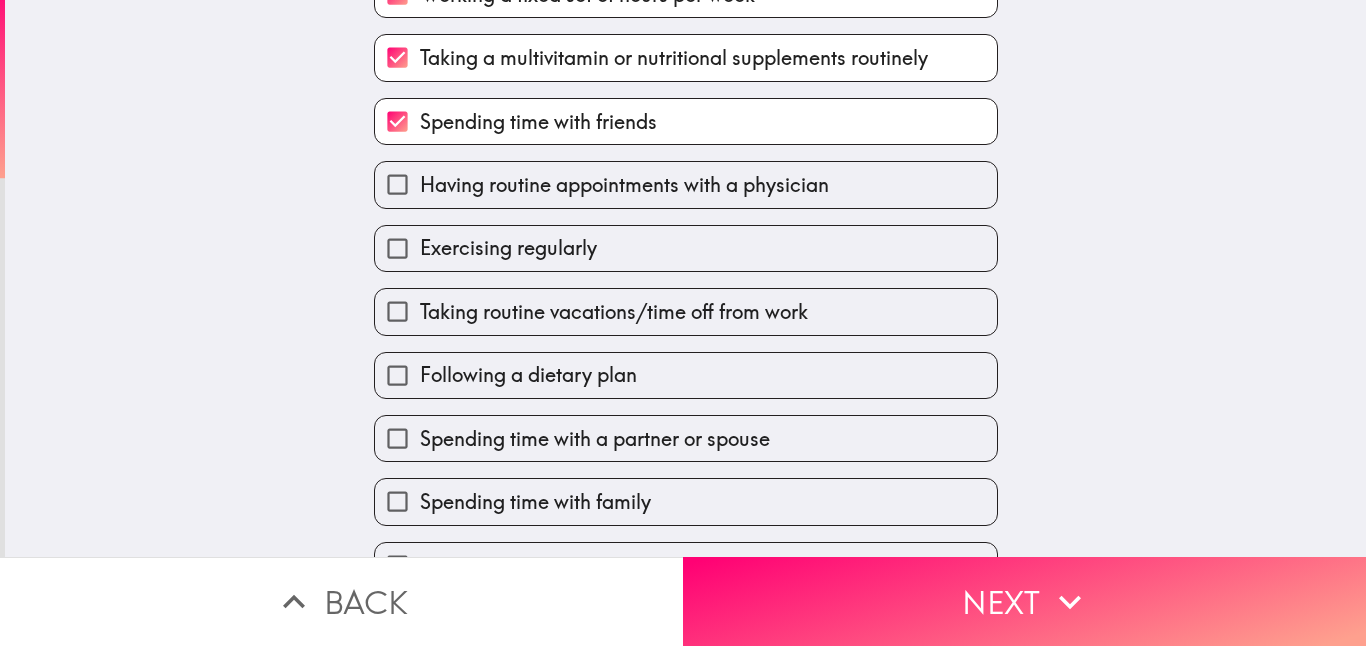scroll, scrollTop: 288, scrollLeft: 0, axis: vertical 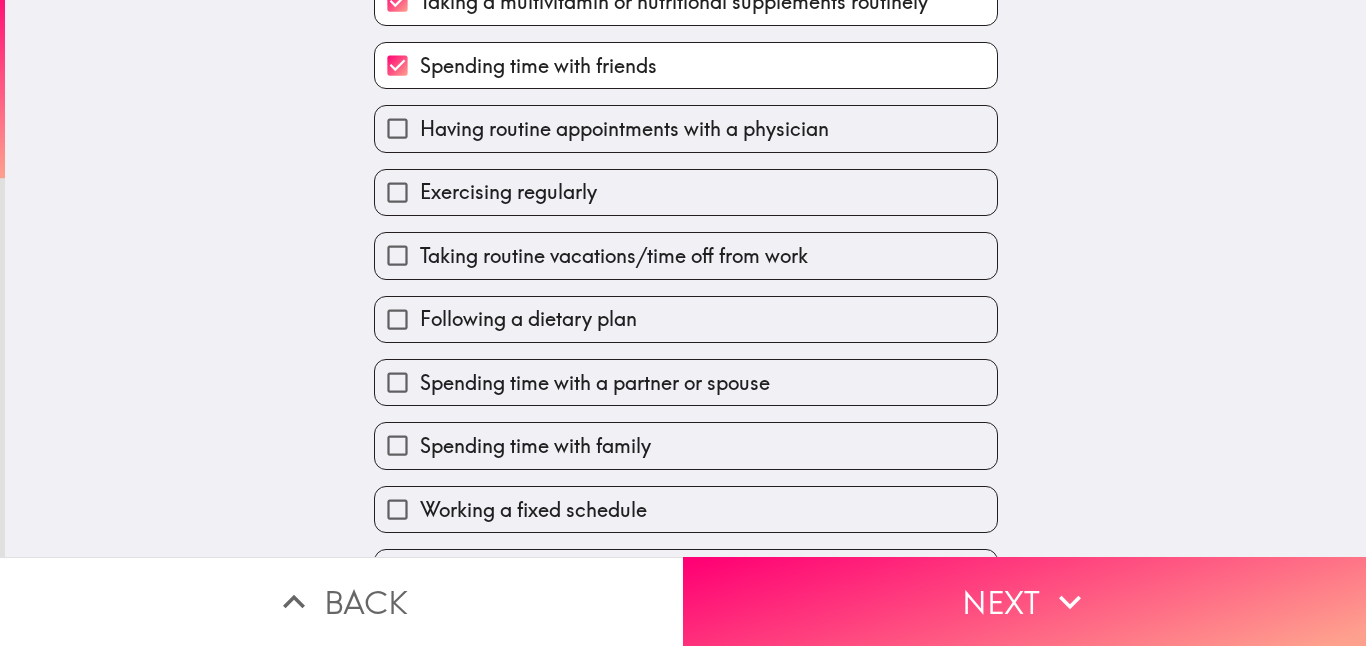 click on "Having routine appointments with a physician" at bounding box center [397, 128] 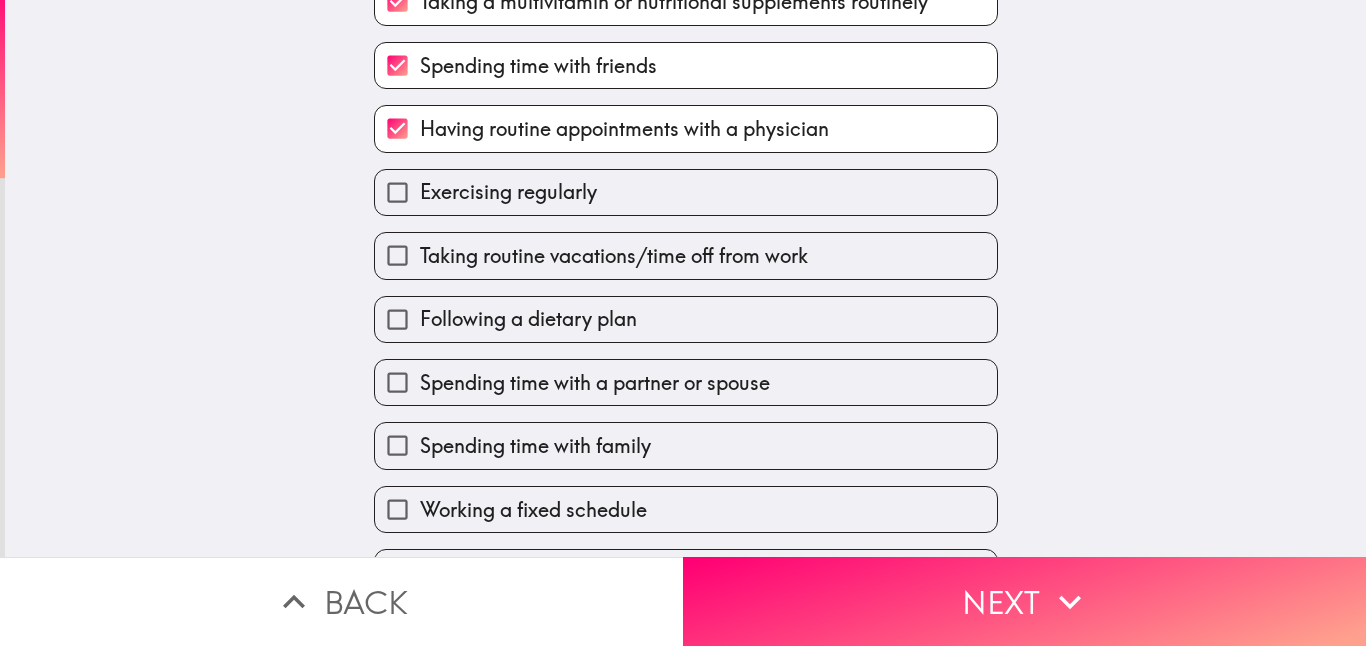 click on "Exercising regularly" at bounding box center [397, 192] 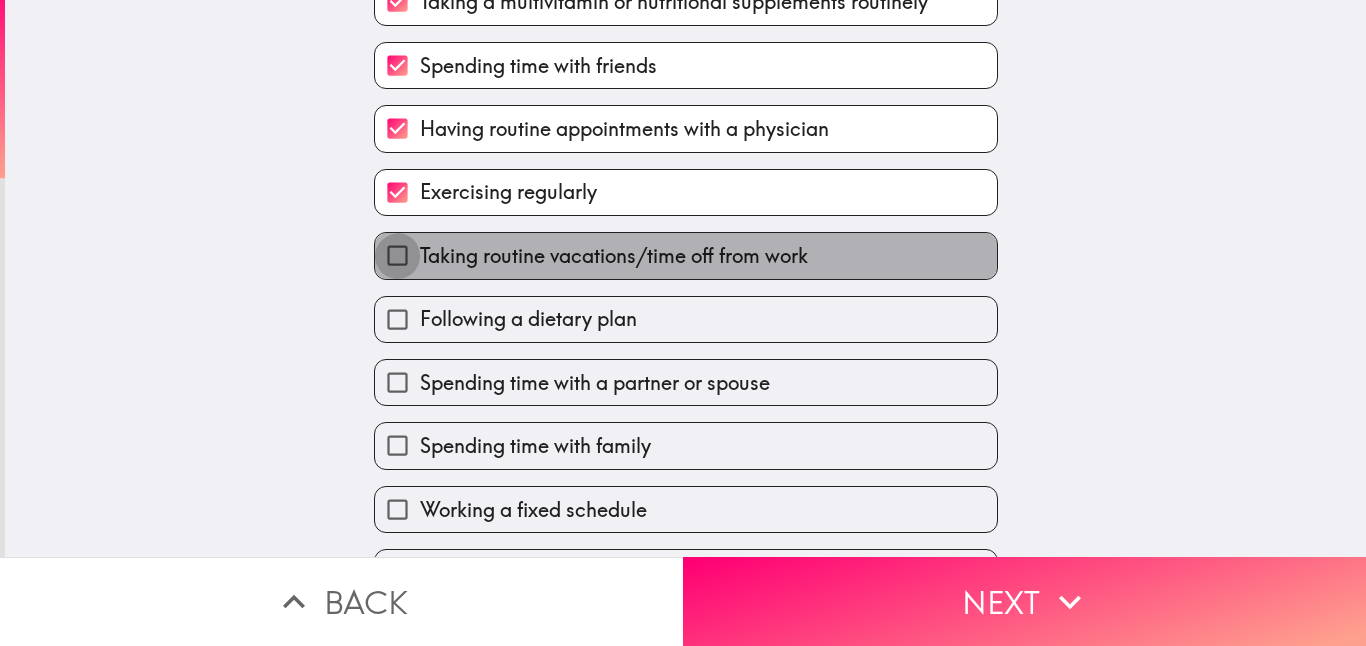 click on "Taking routine vacations/time off from work" at bounding box center (397, 255) 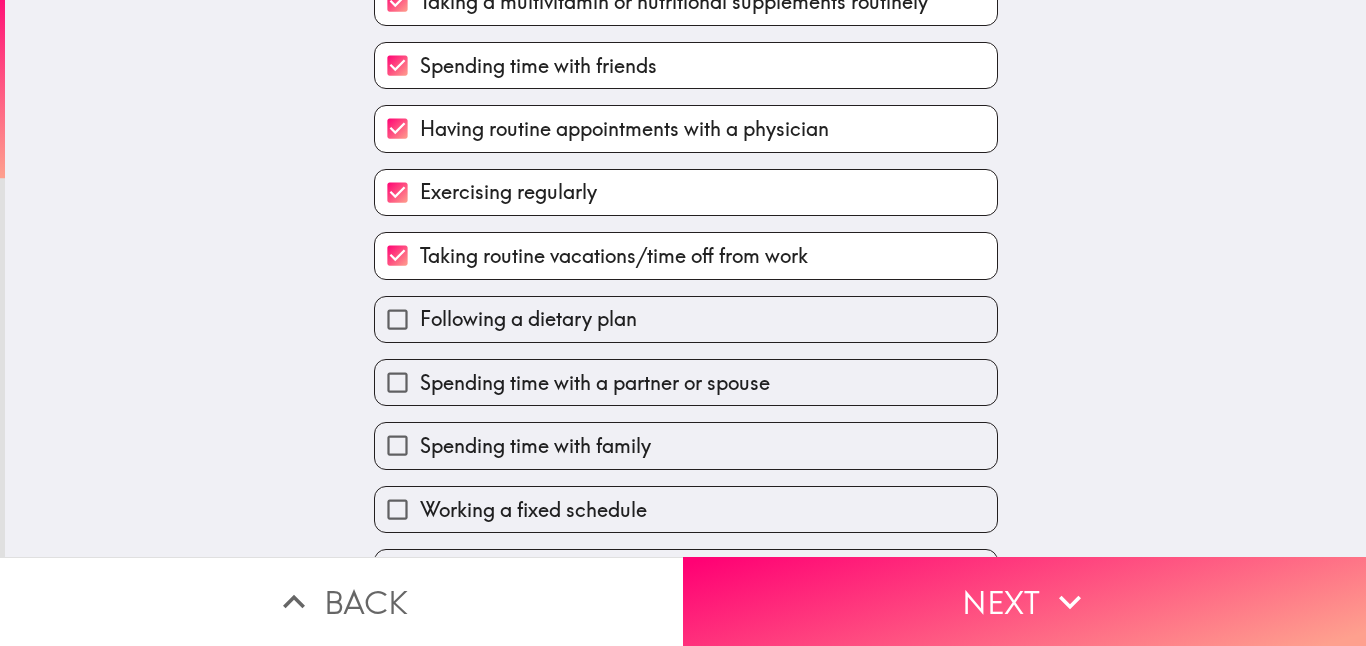 scroll, scrollTop: 314, scrollLeft: 0, axis: vertical 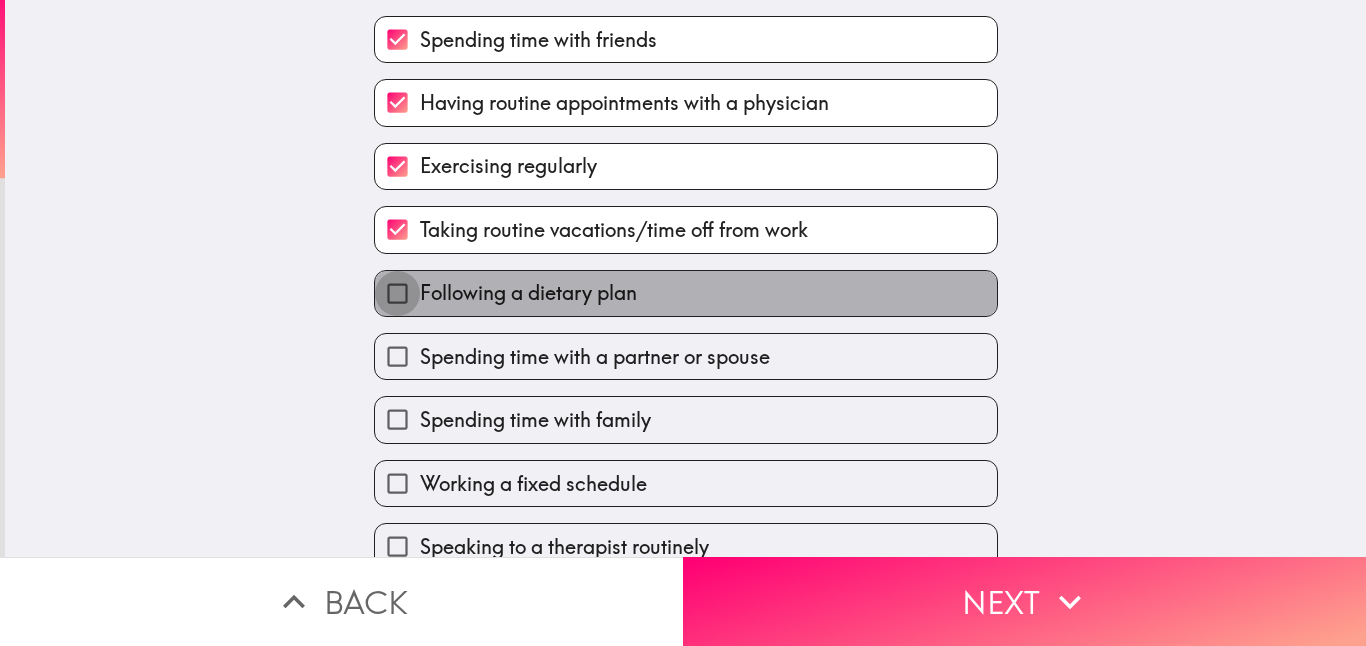 click on "Following a dietary plan" at bounding box center [397, 293] 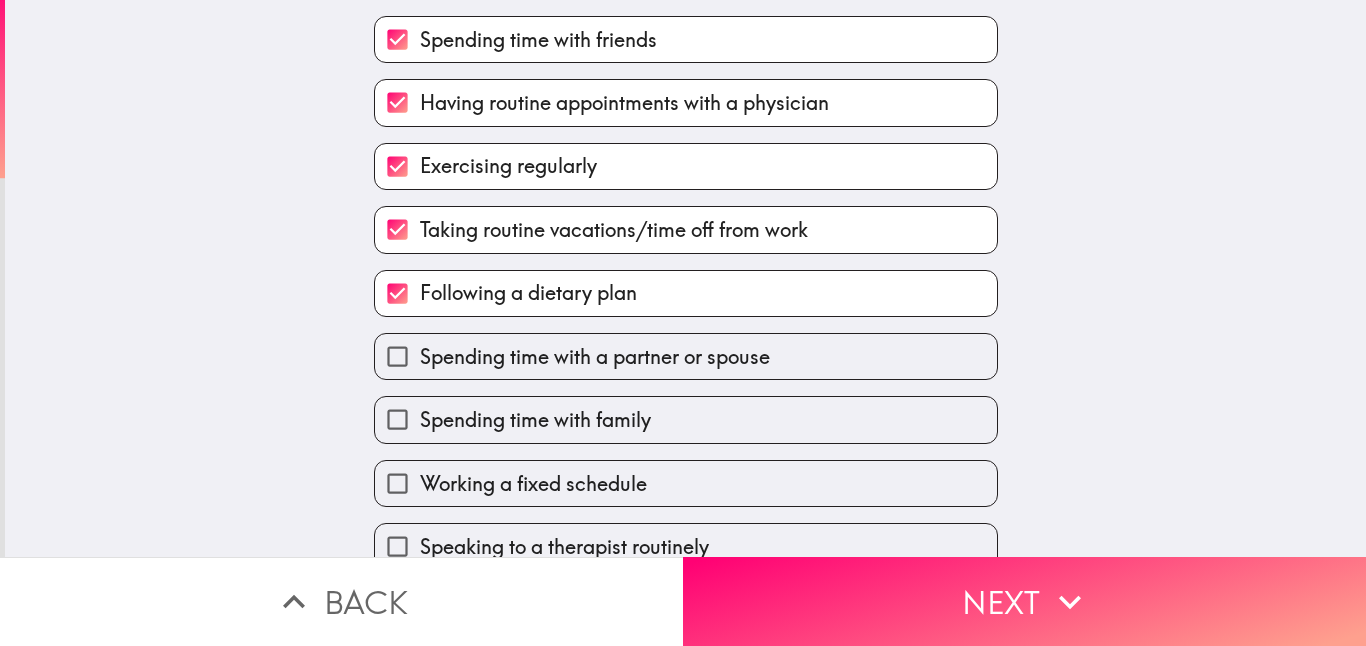 click on "Spending time with a partner or spouse" at bounding box center (397, 356) 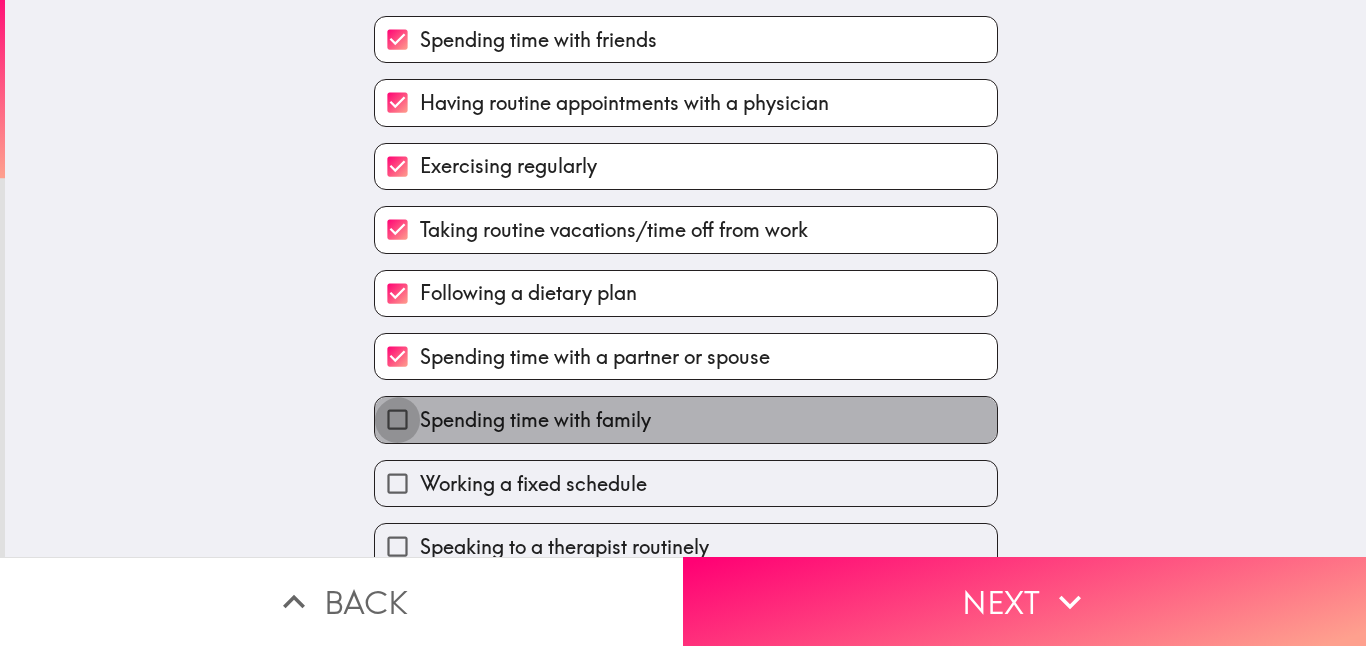 click on "Spending time with family" at bounding box center (397, 419) 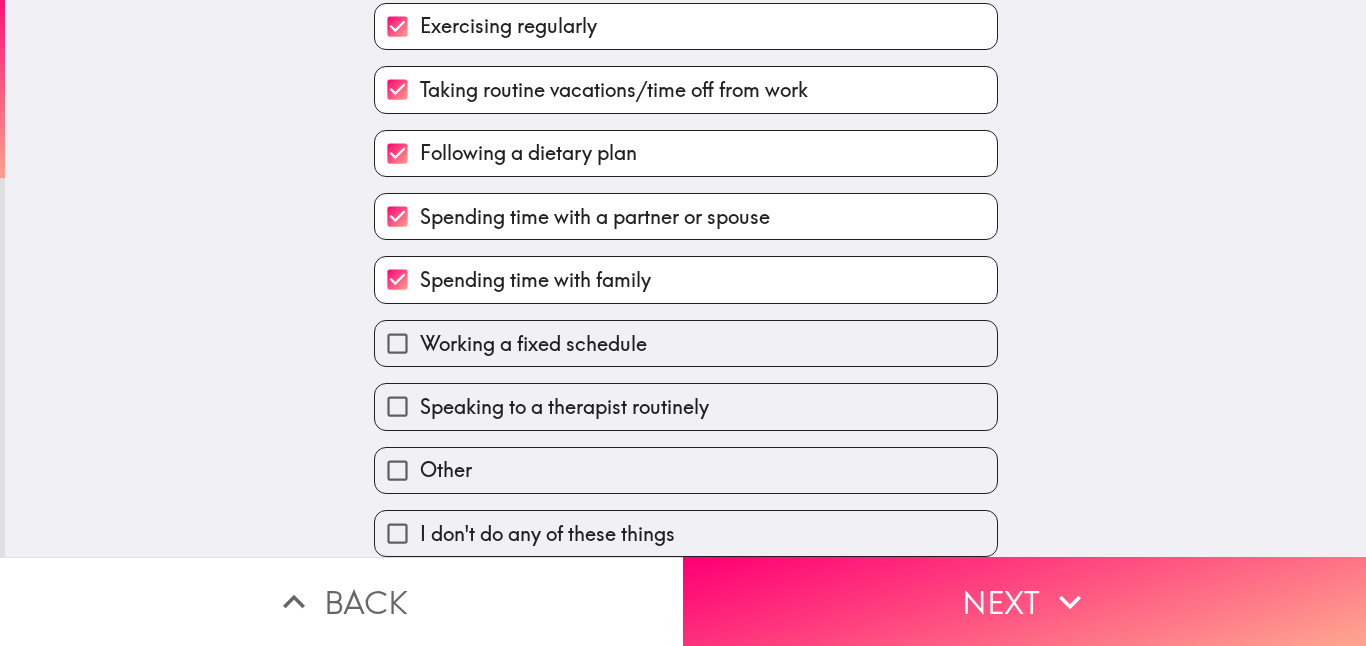 scroll, scrollTop: 505, scrollLeft: 0, axis: vertical 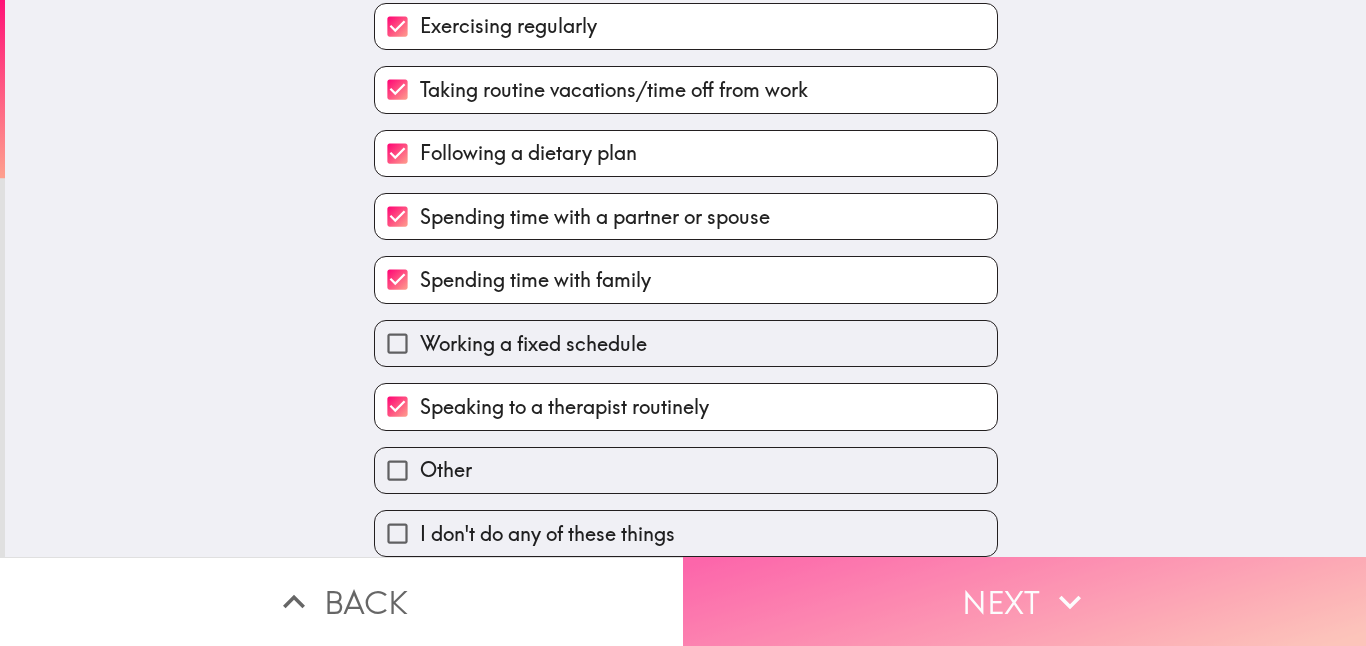 click on "Next" at bounding box center [1024, 601] 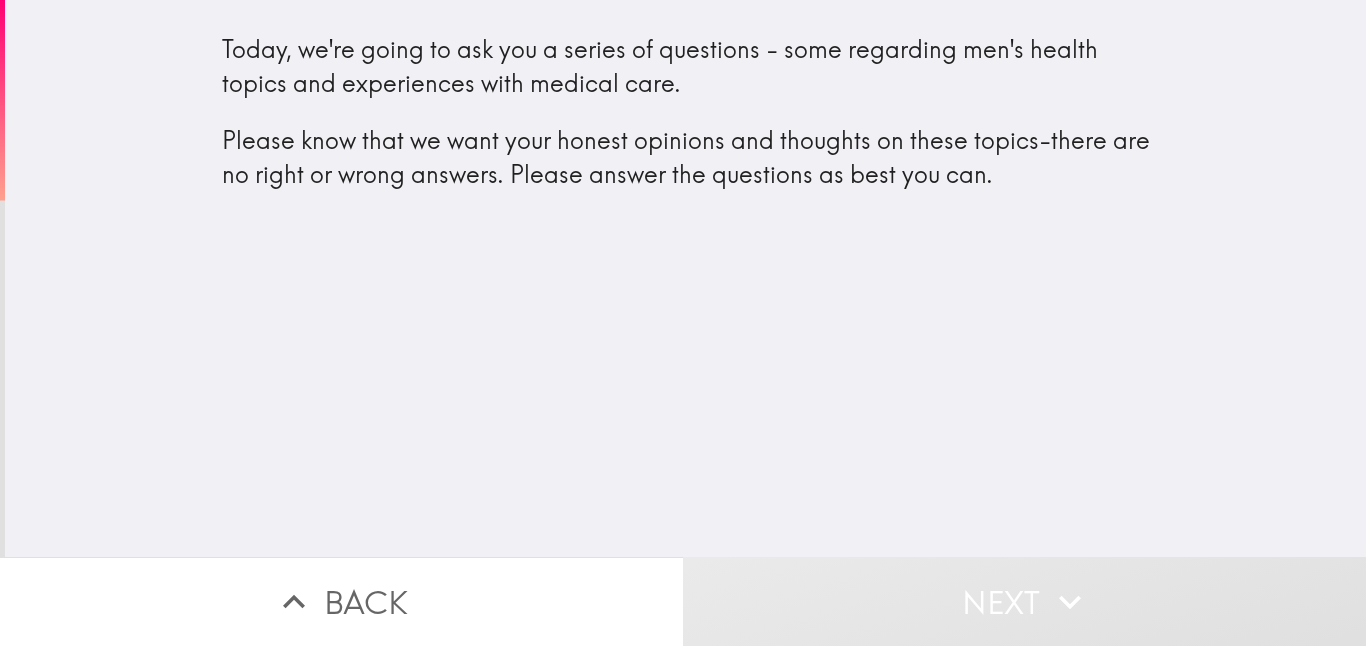 scroll, scrollTop: 0, scrollLeft: 0, axis: both 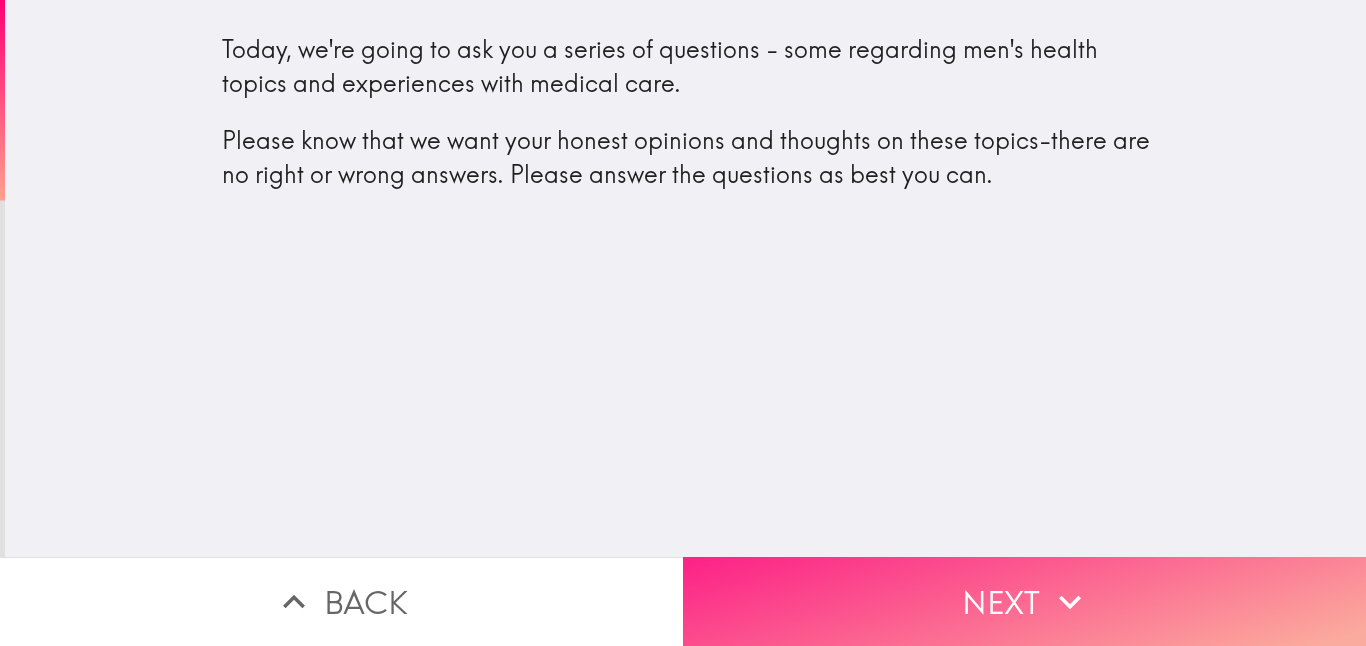click on "Next" at bounding box center (1024, 601) 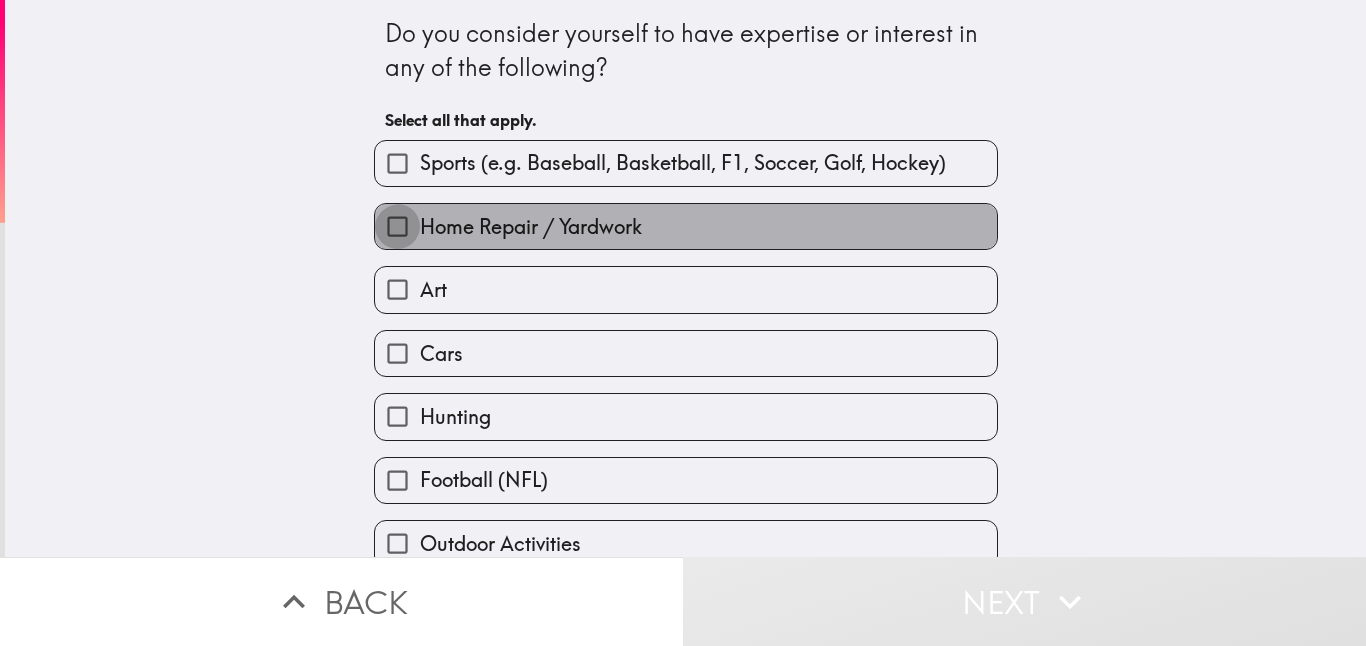 click on "Home Repair / Yardwork" at bounding box center (397, 226) 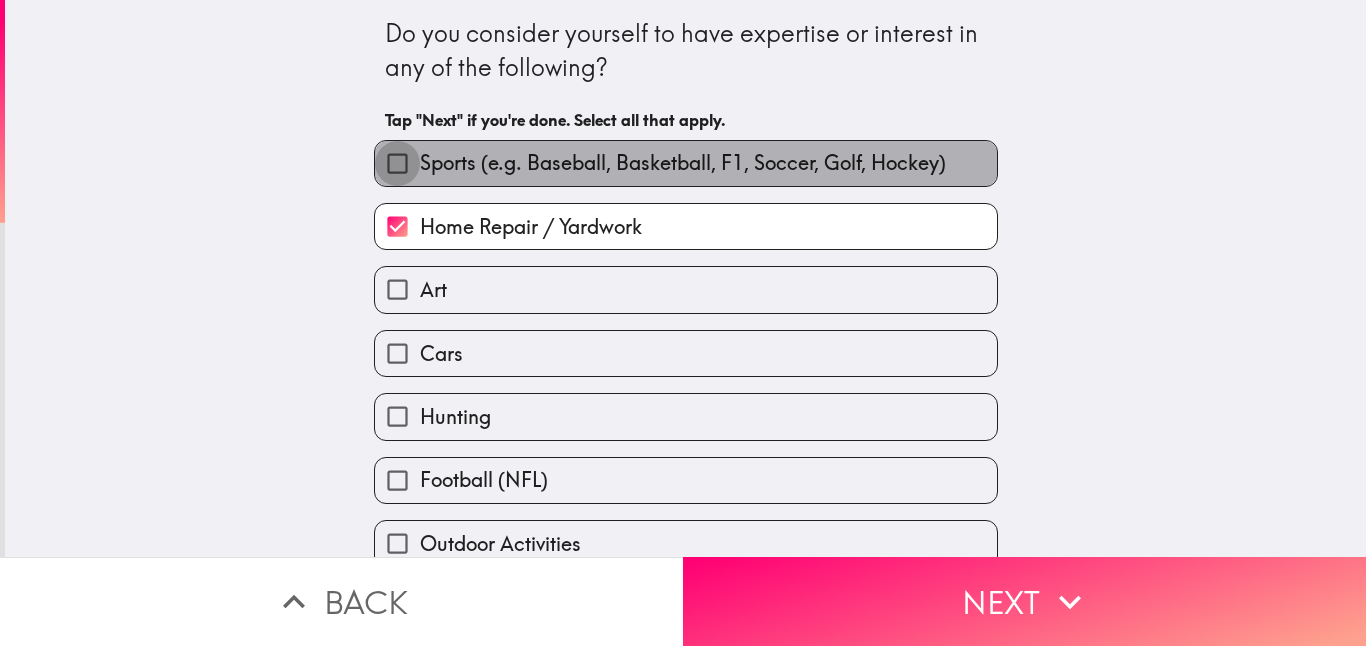 click on "Sports (e.g. Baseball, Basketball, F1, Soccer, Golf, Hockey)" at bounding box center (397, 163) 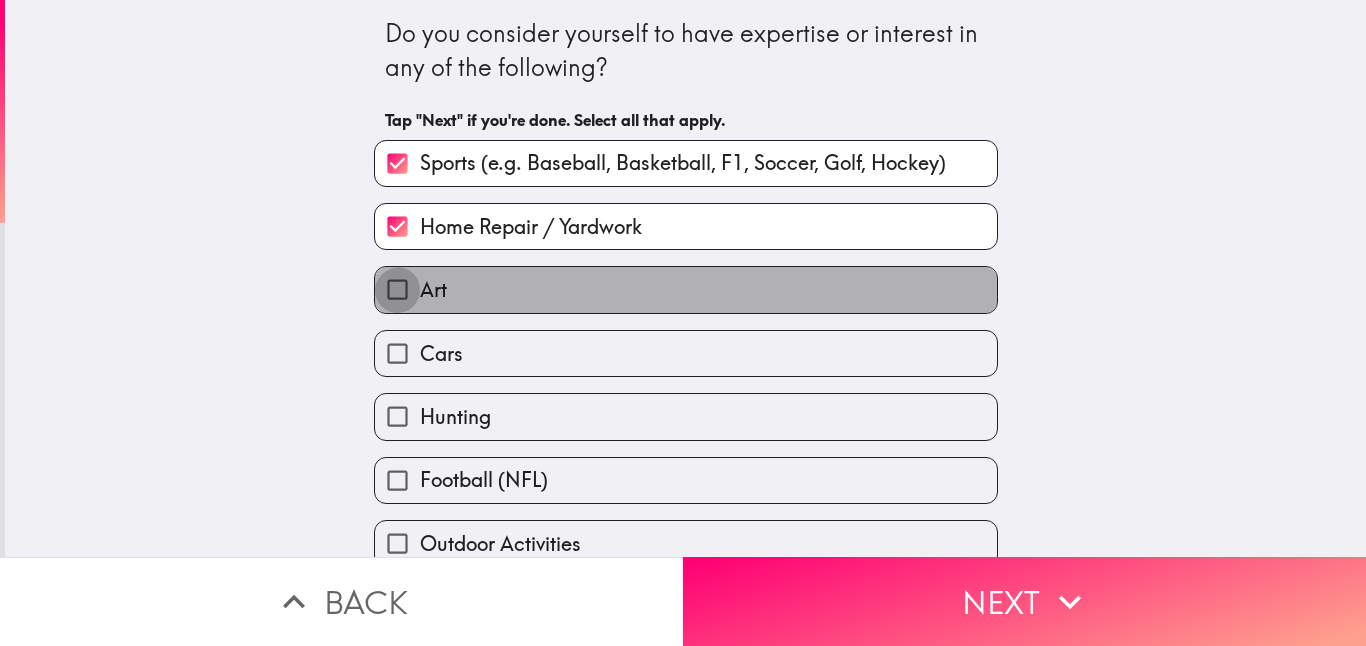 click on "Art" at bounding box center [397, 289] 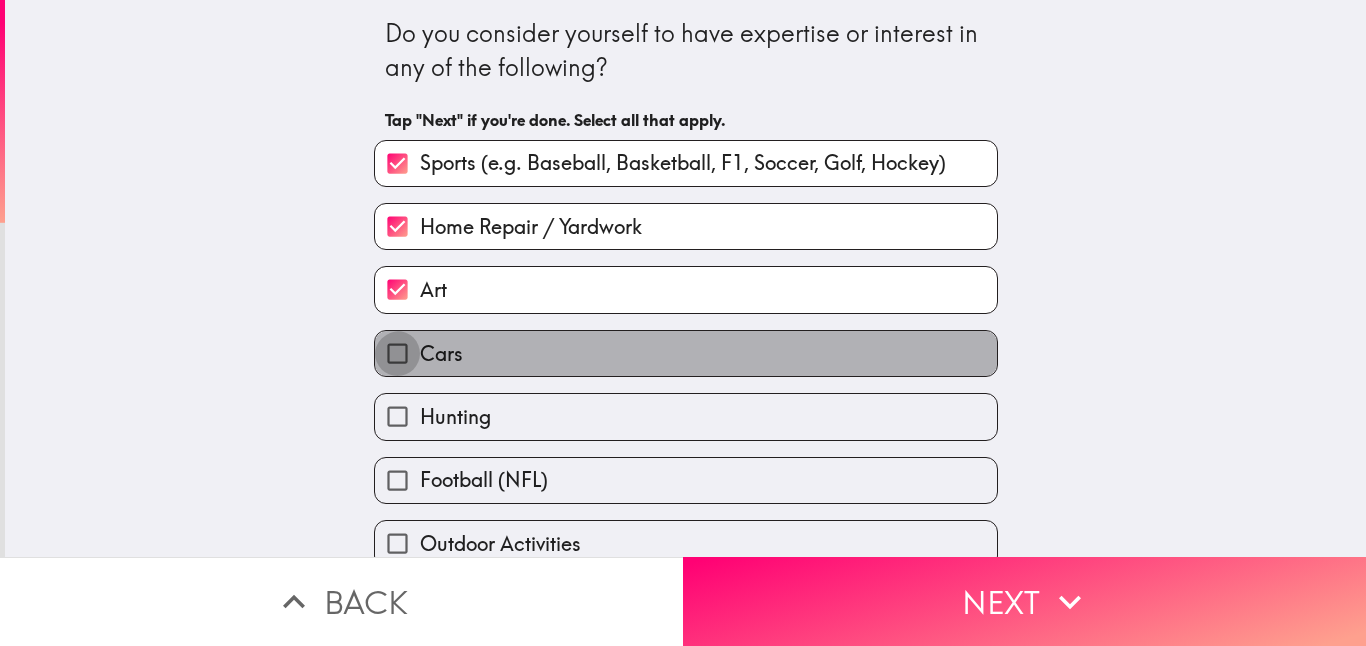 click on "Cars" at bounding box center (397, 353) 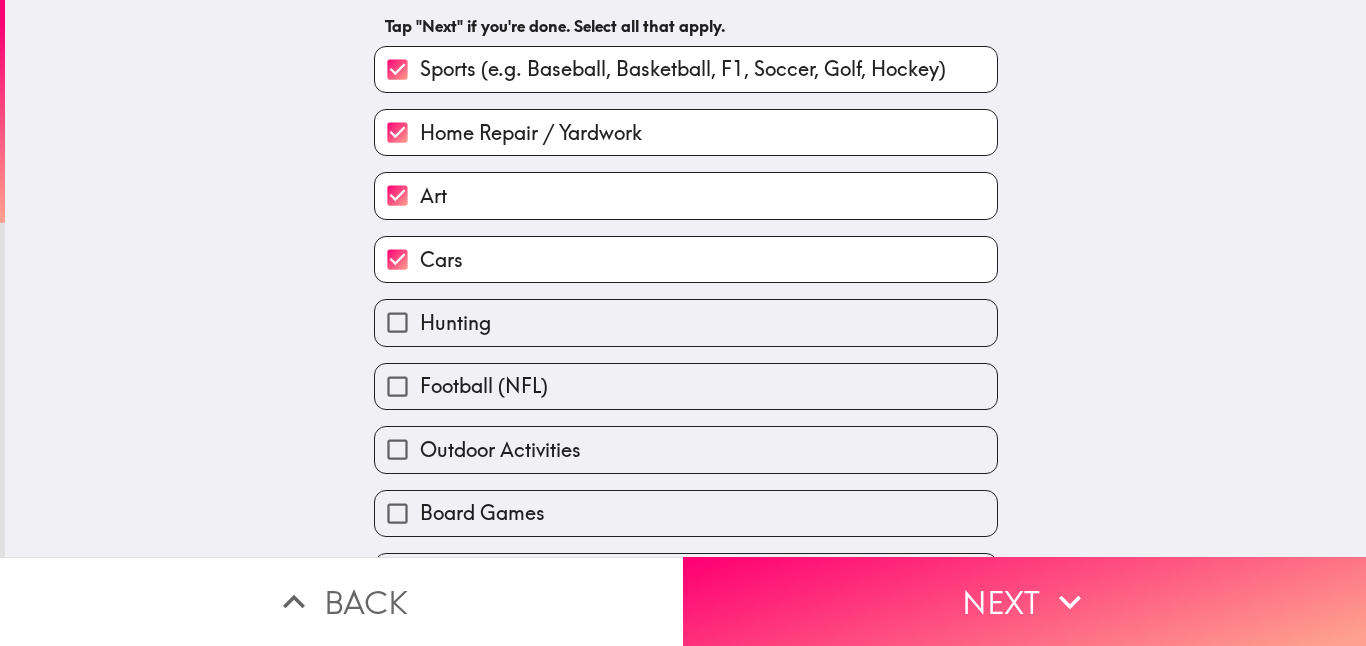 scroll, scrollTop: 351, scrollLeft: 0, axis: vertical 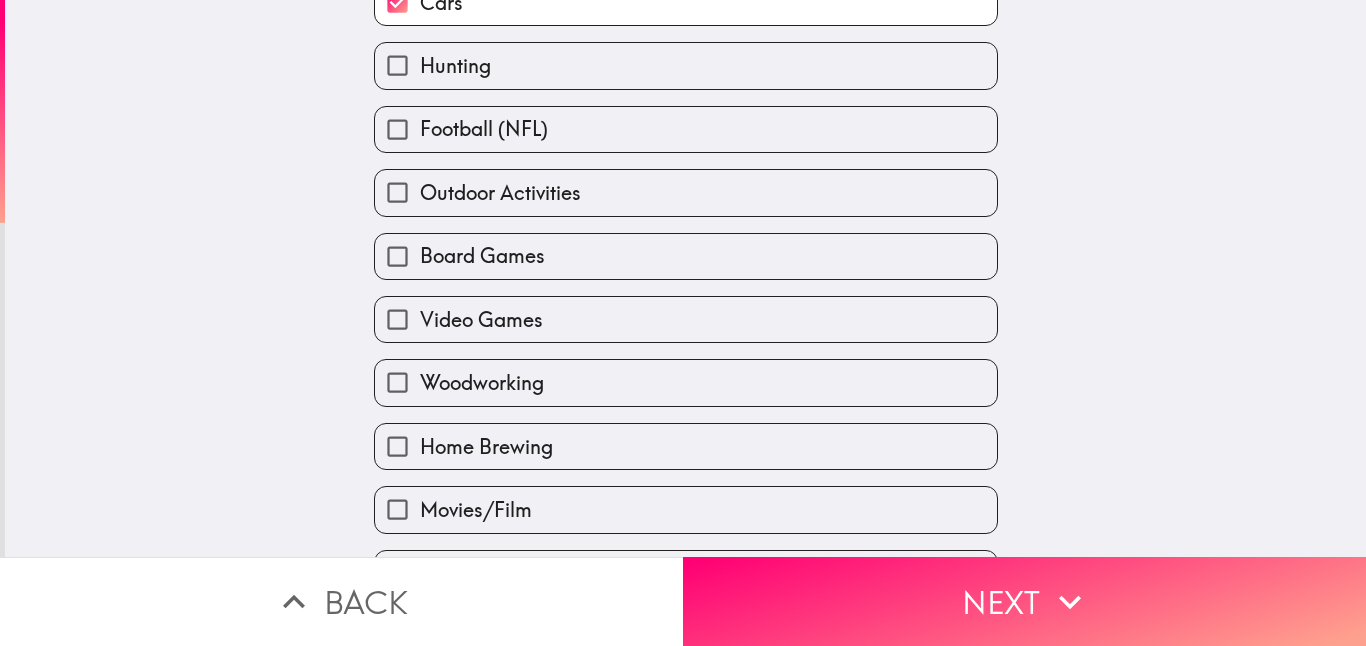 click on "Football (NFL)" at bounding box center [397, 129] 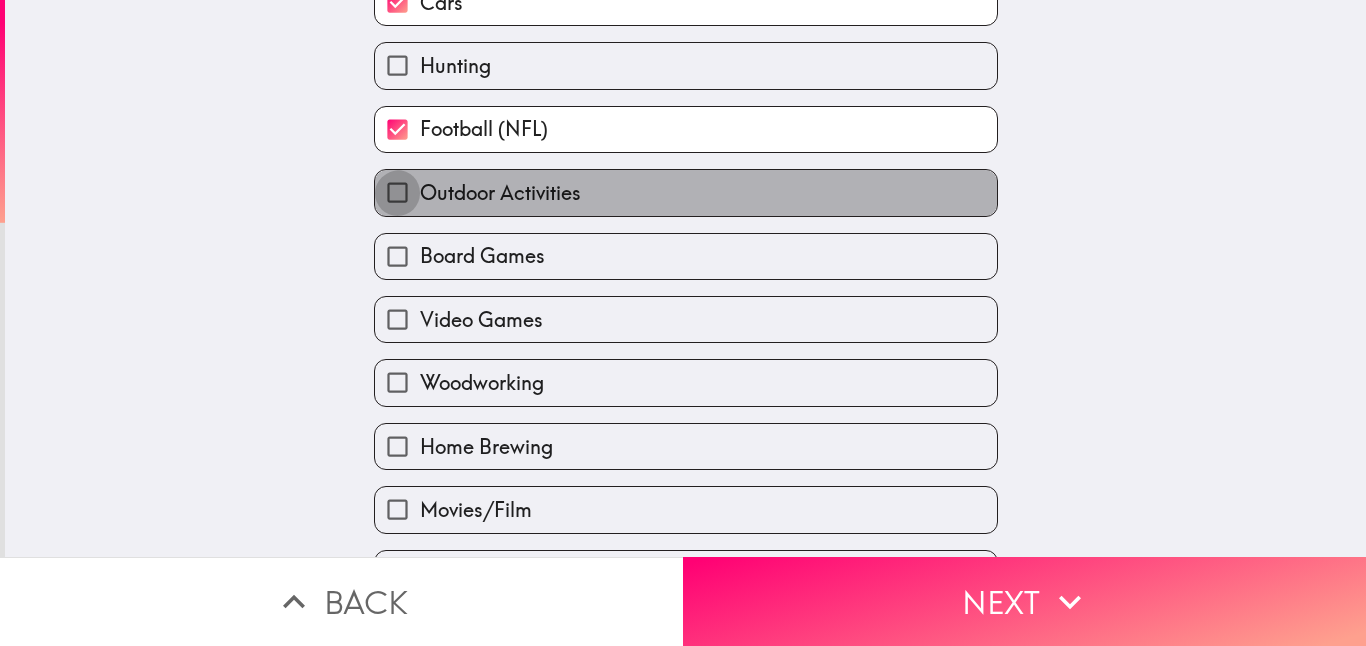 click on "Outdoor Activities" at bounding box center [397, 192] 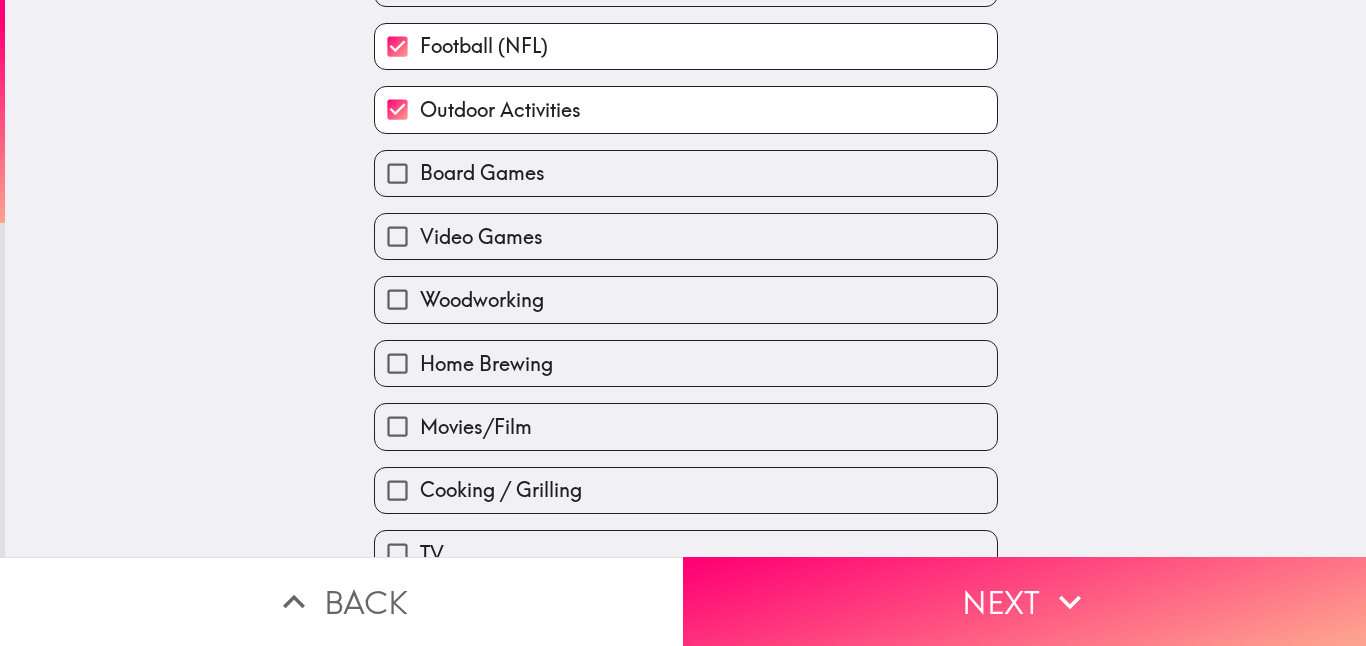 scroll, scrollTop: 709, scrollLeft: 0, axis: vertical 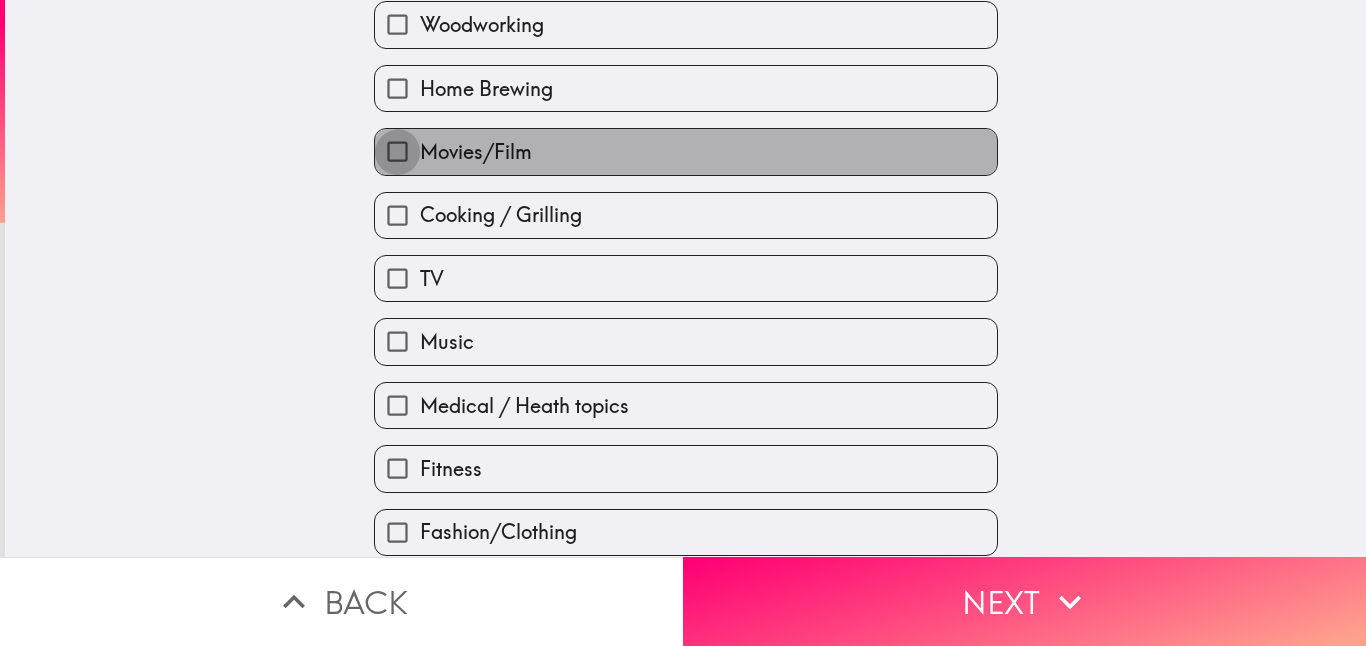 click on "Movies/Film" at bounding box center [397, 151] 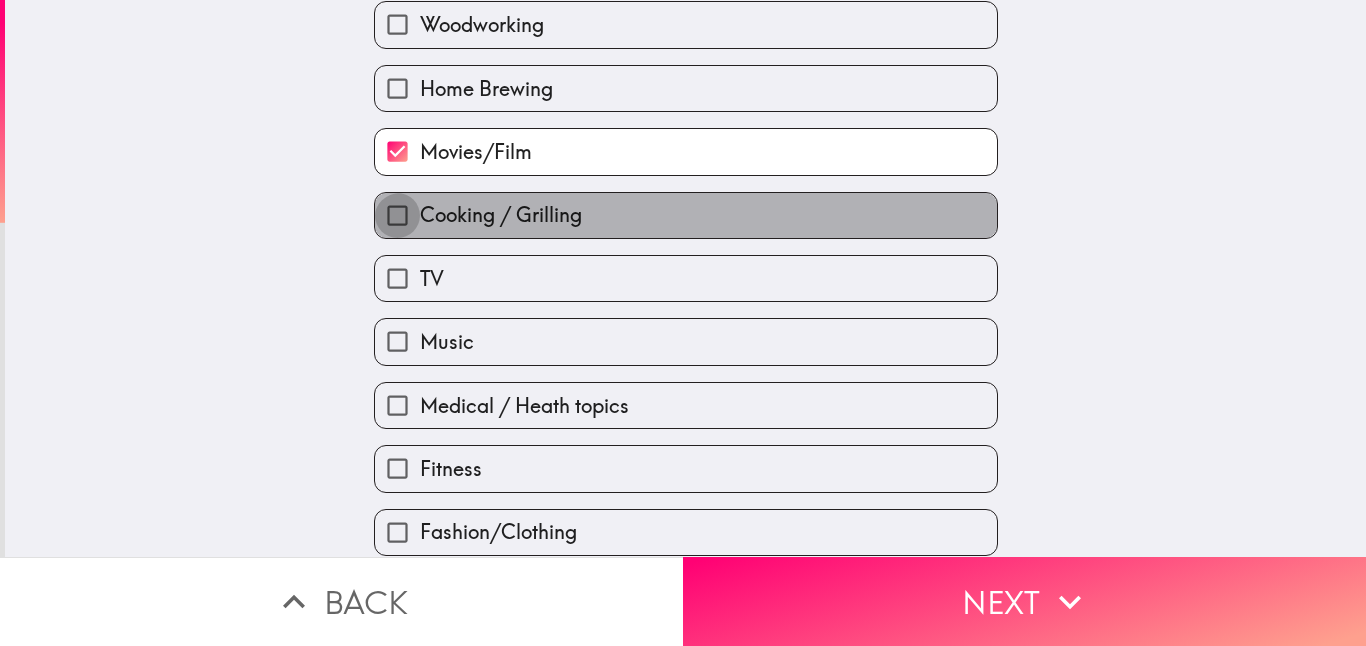 click on "Cooking / Grilling" at bounding box center [397, 215] 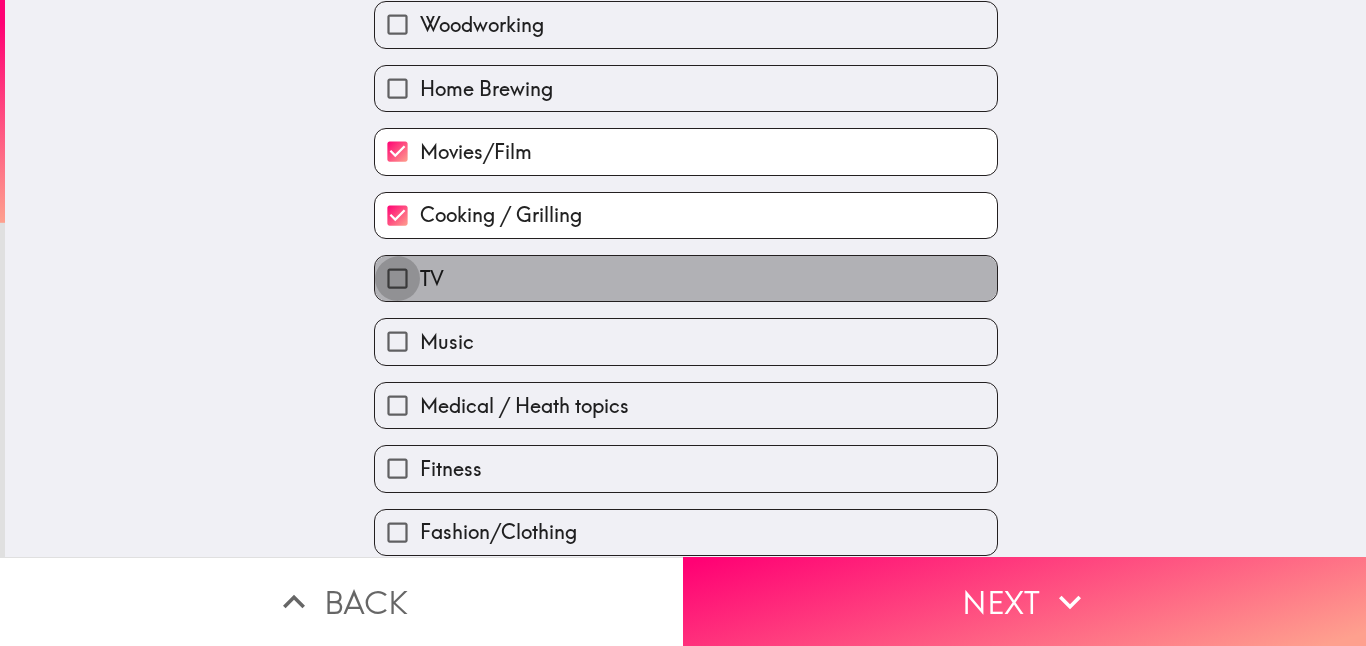 click on "TV" at bounding box center [397, 278] 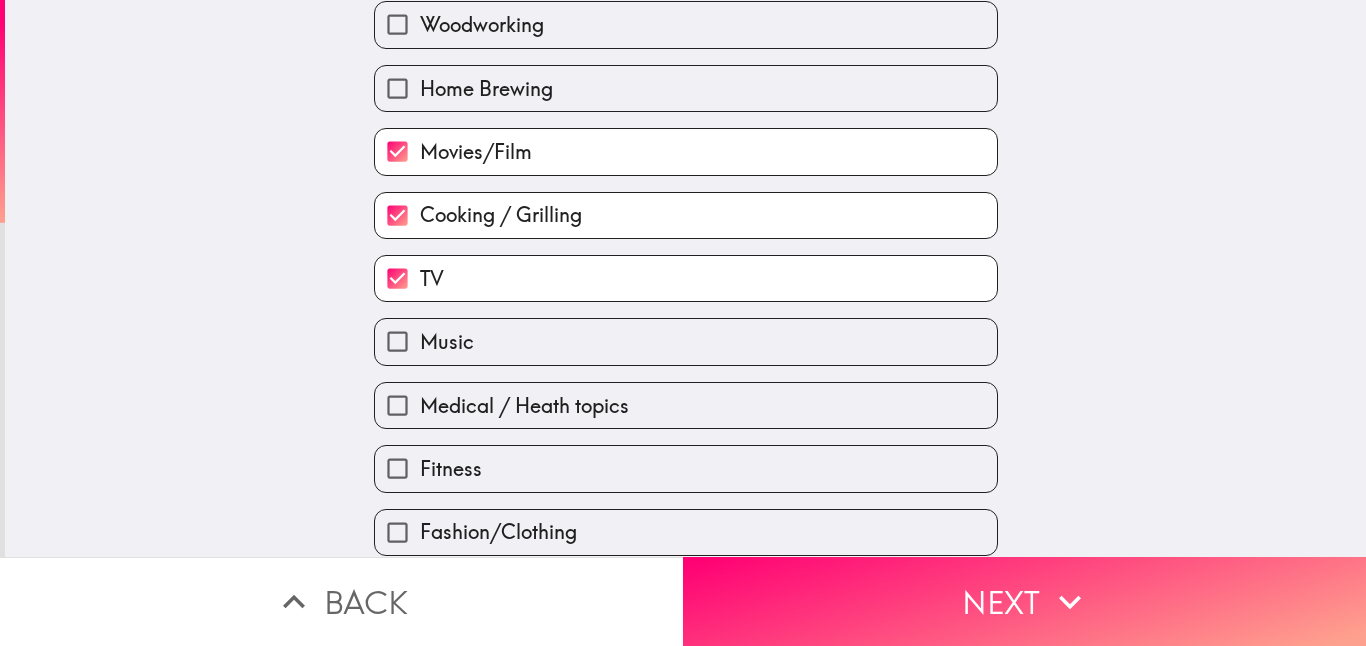click on "Music" at bounding box center [397, 341] 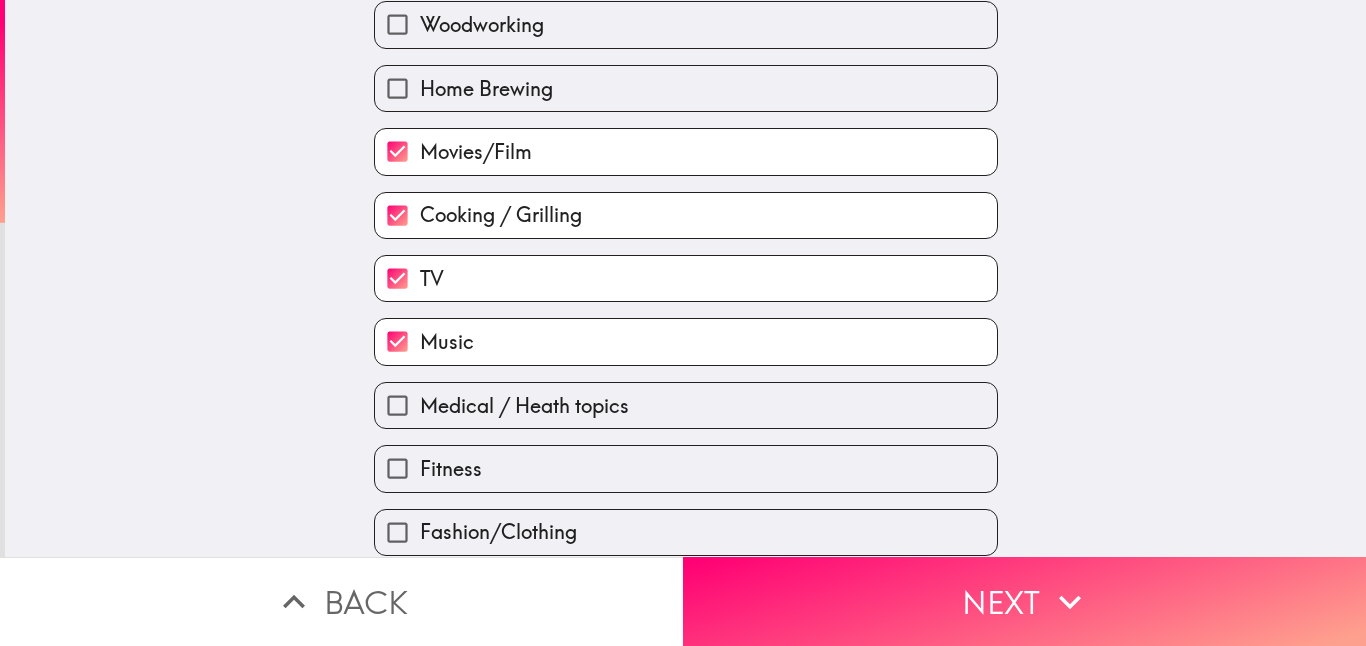 click on "Medical / Heath topics" at bounding box center [397, 405] 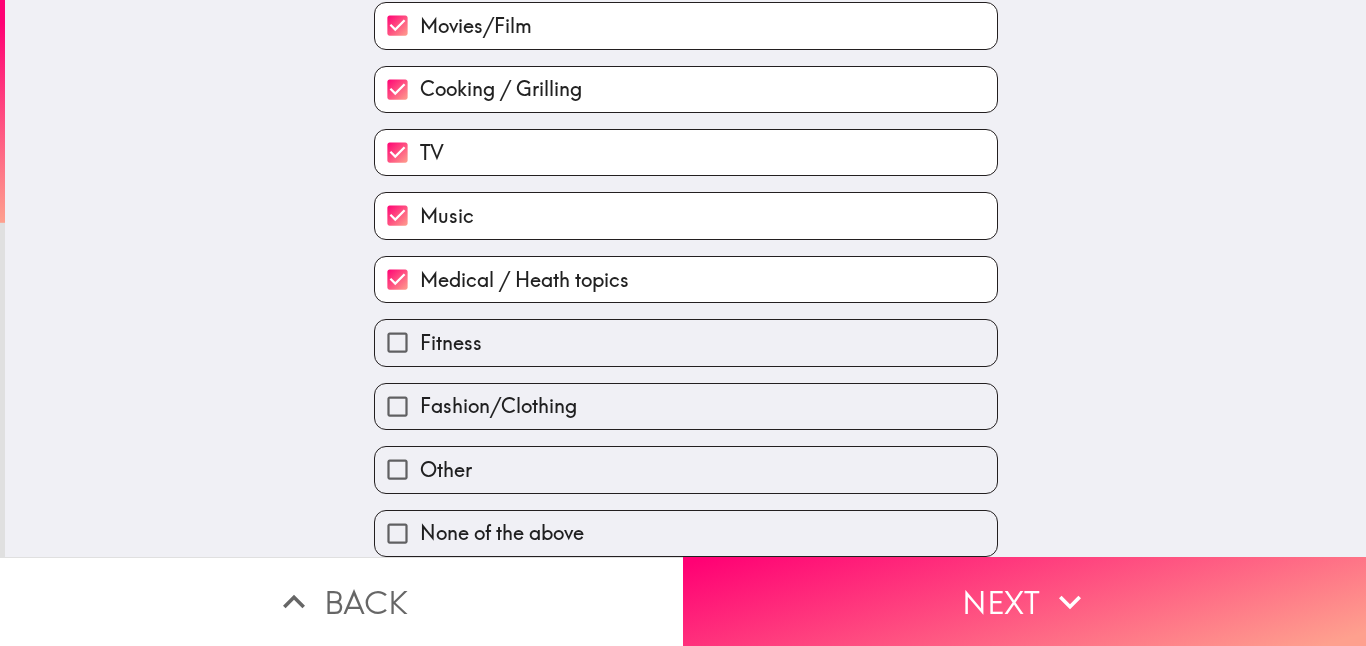 scroll, scrollTop: 874, scrollLeft: 0, axis: vertical 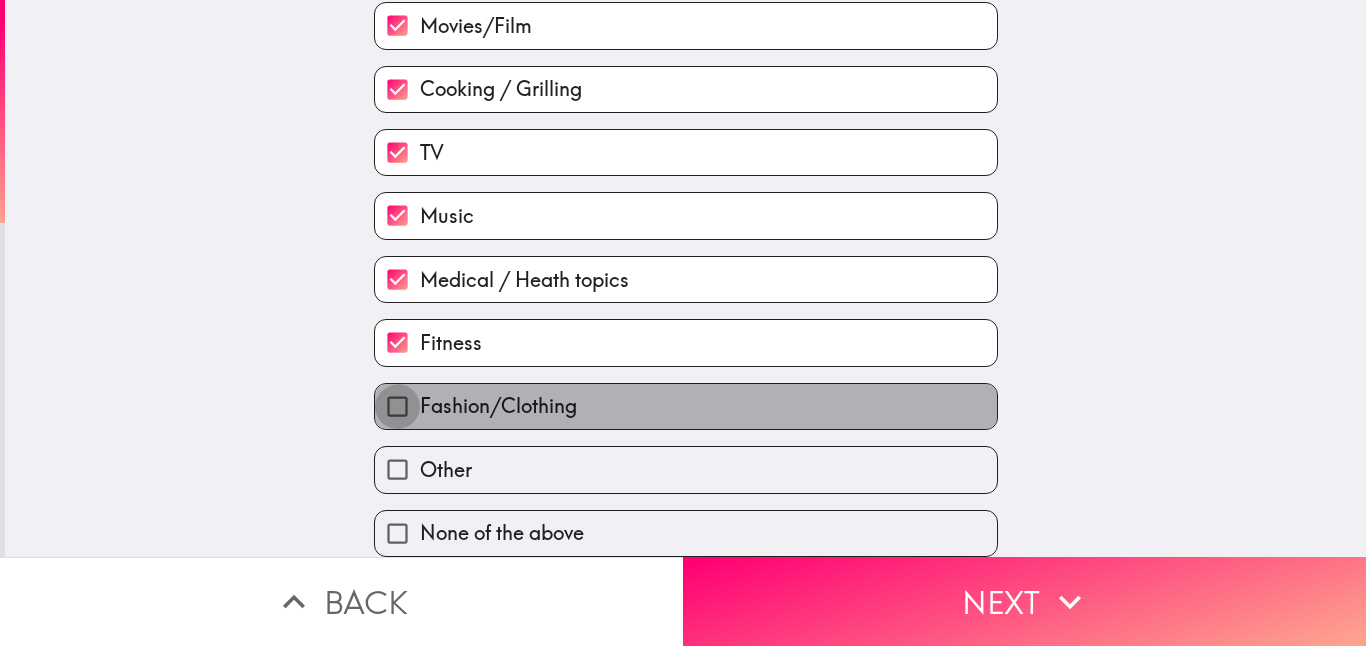 click on "Fashion/Clothing" at bounding box center [397, 406] 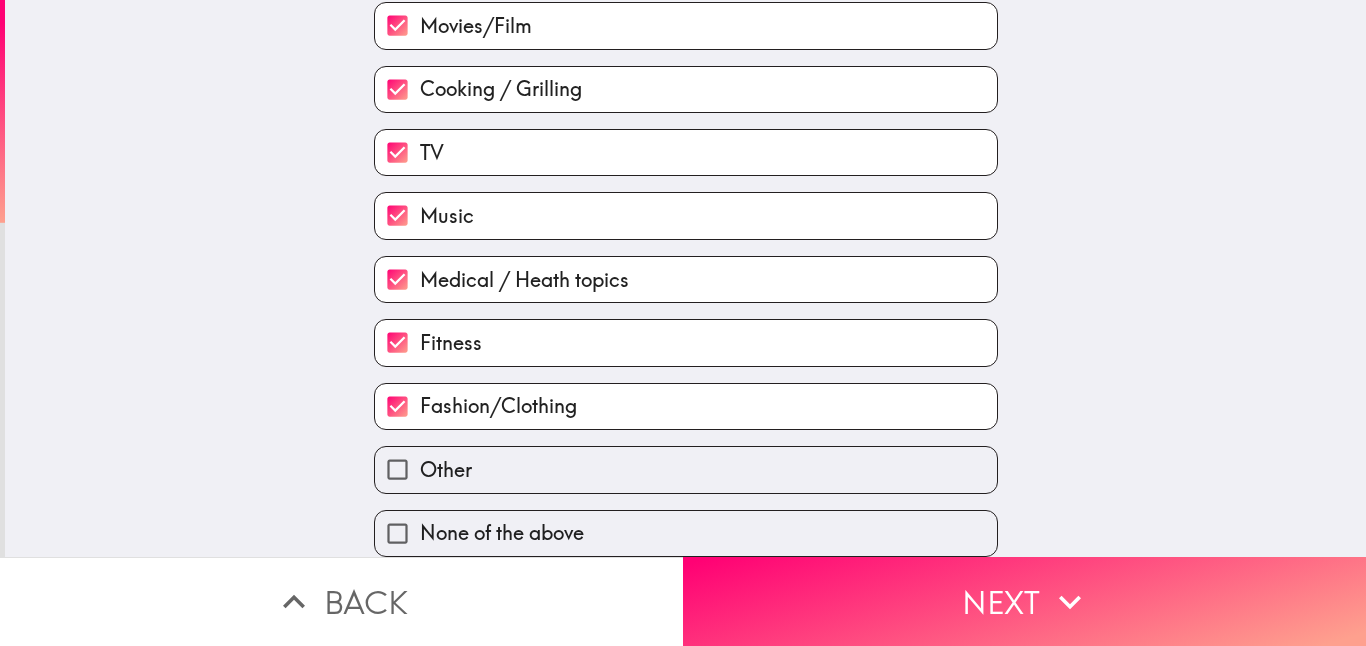 scroll, scrollTop: 993, scrollLeft: 0, axis: vertical 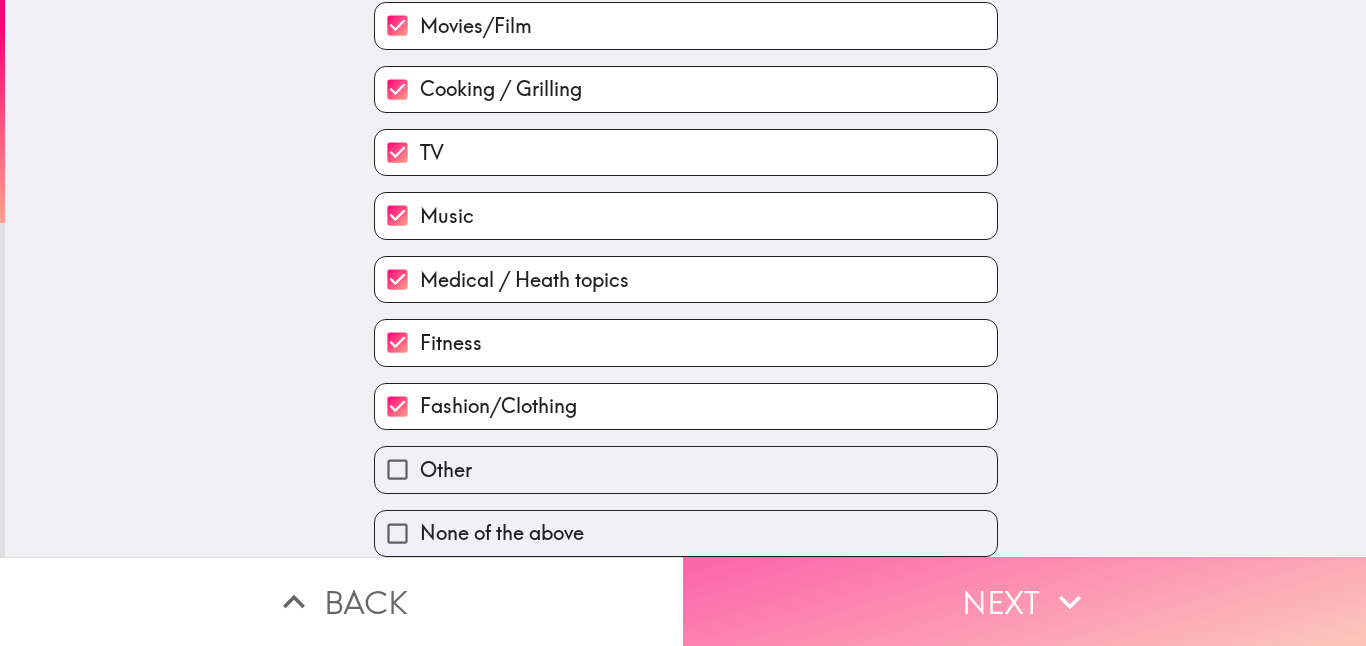 click on "Next" at bounding box center [1024, 601] 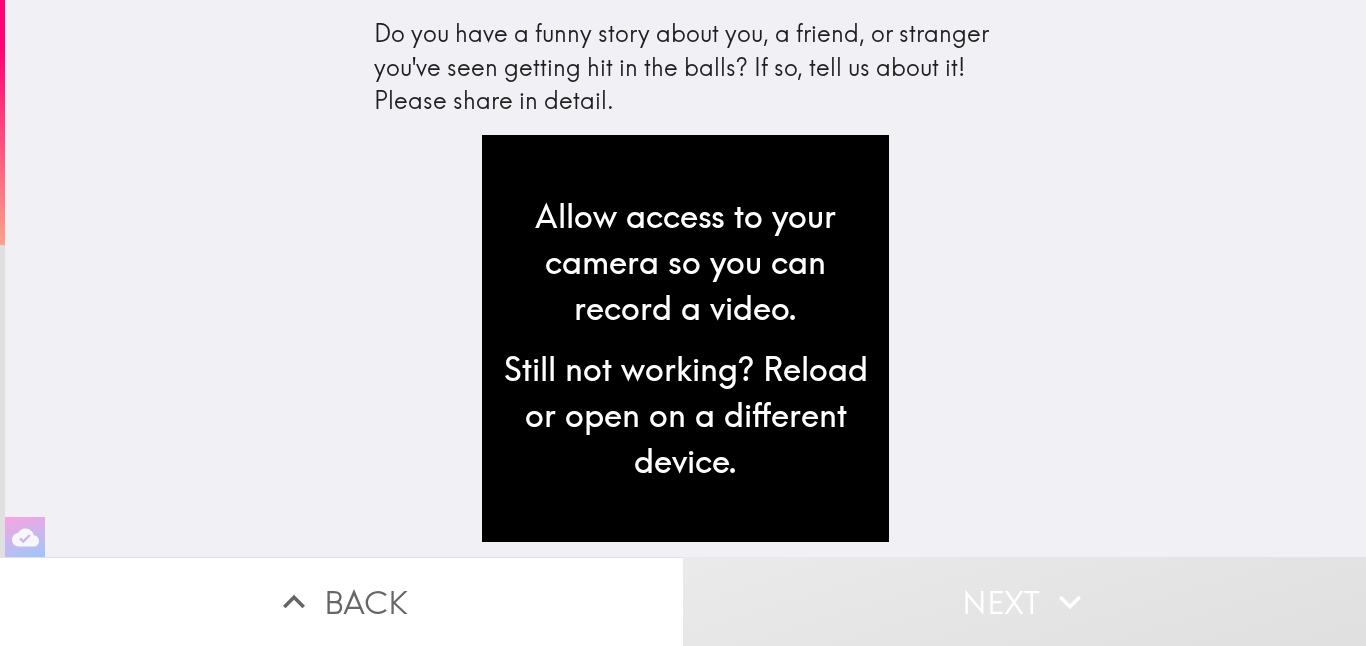 scroll, scrollTop: 0, scrollLeft: 0, axis: both 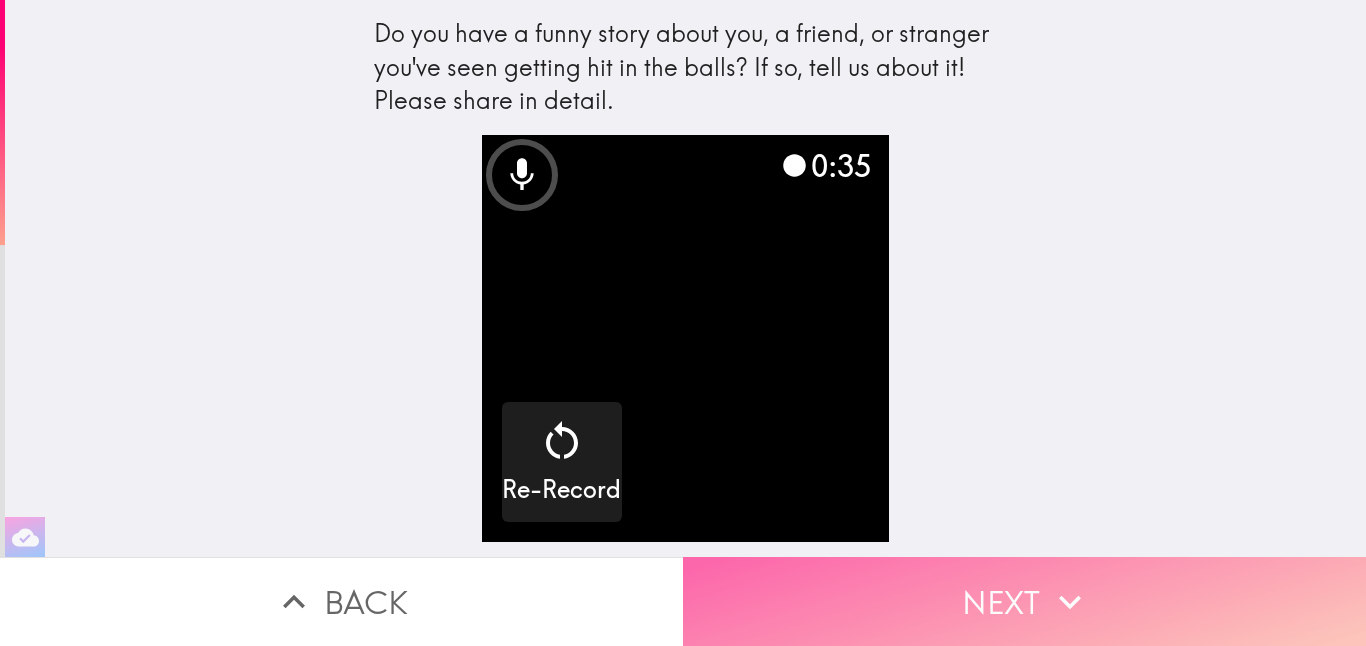 click on "Next" at bounding box center (1024, 601) 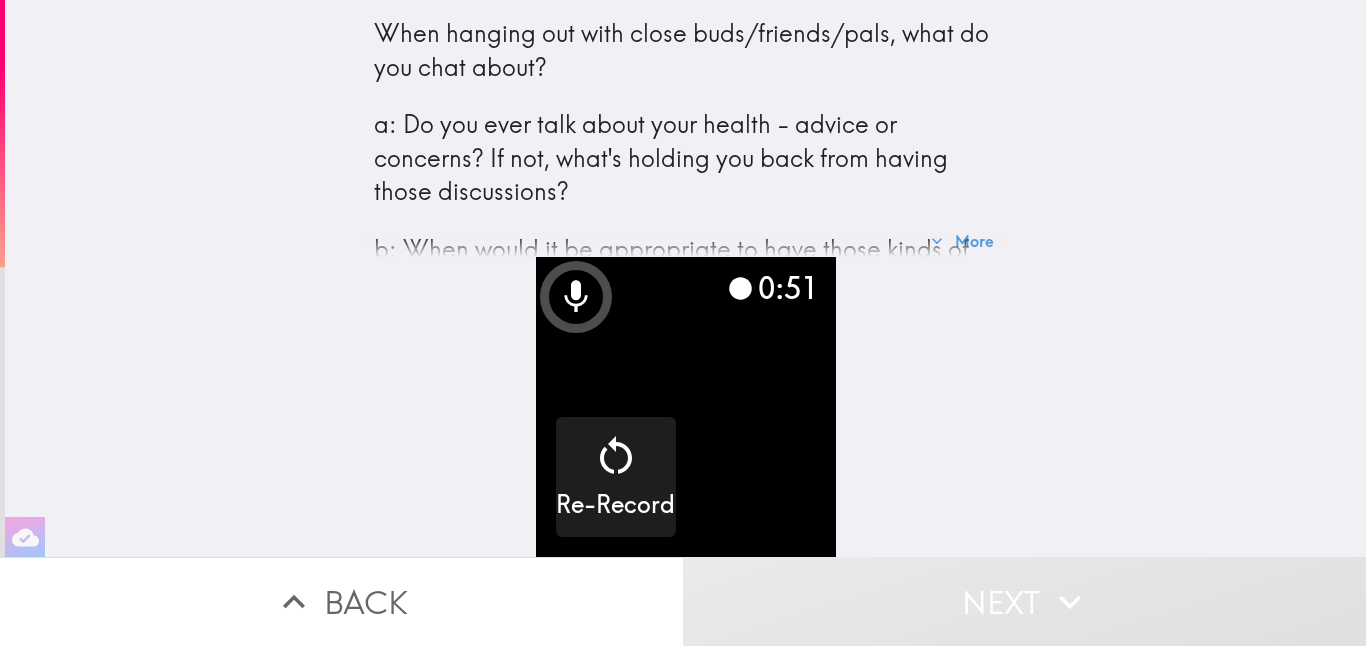 click at bounding box center [686, 407] 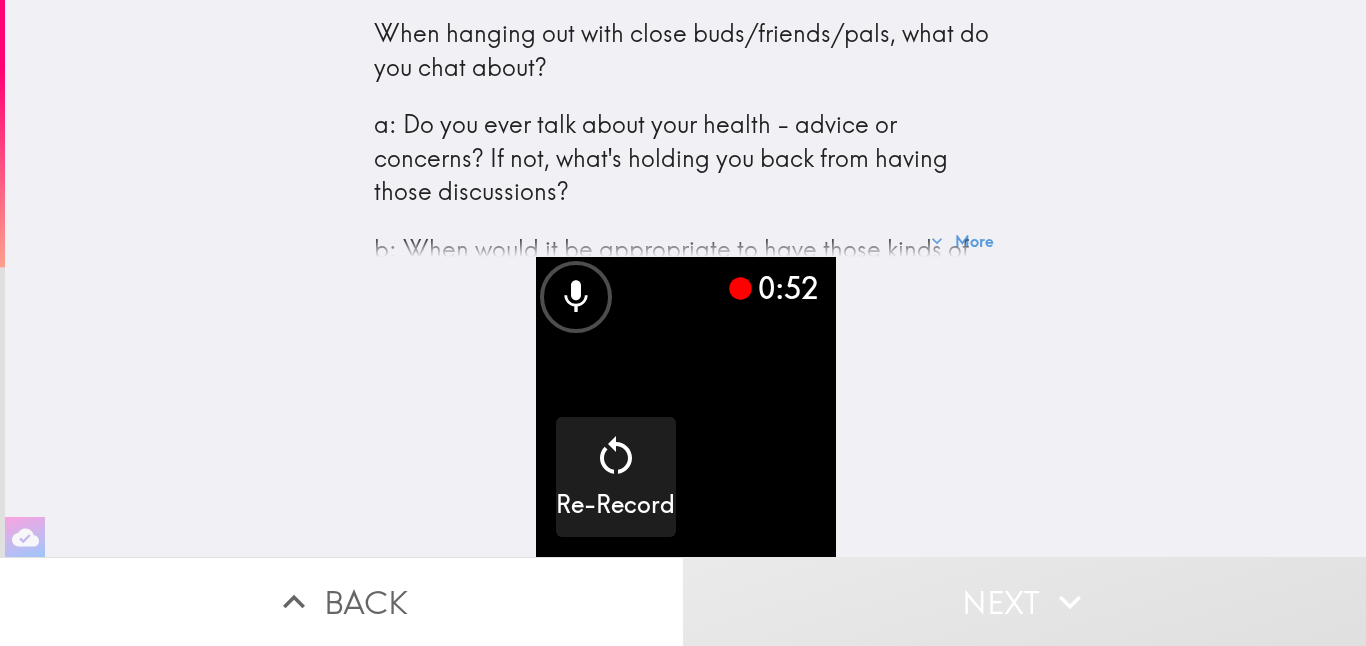 click on "Next" at bounding box center [1024, 601] 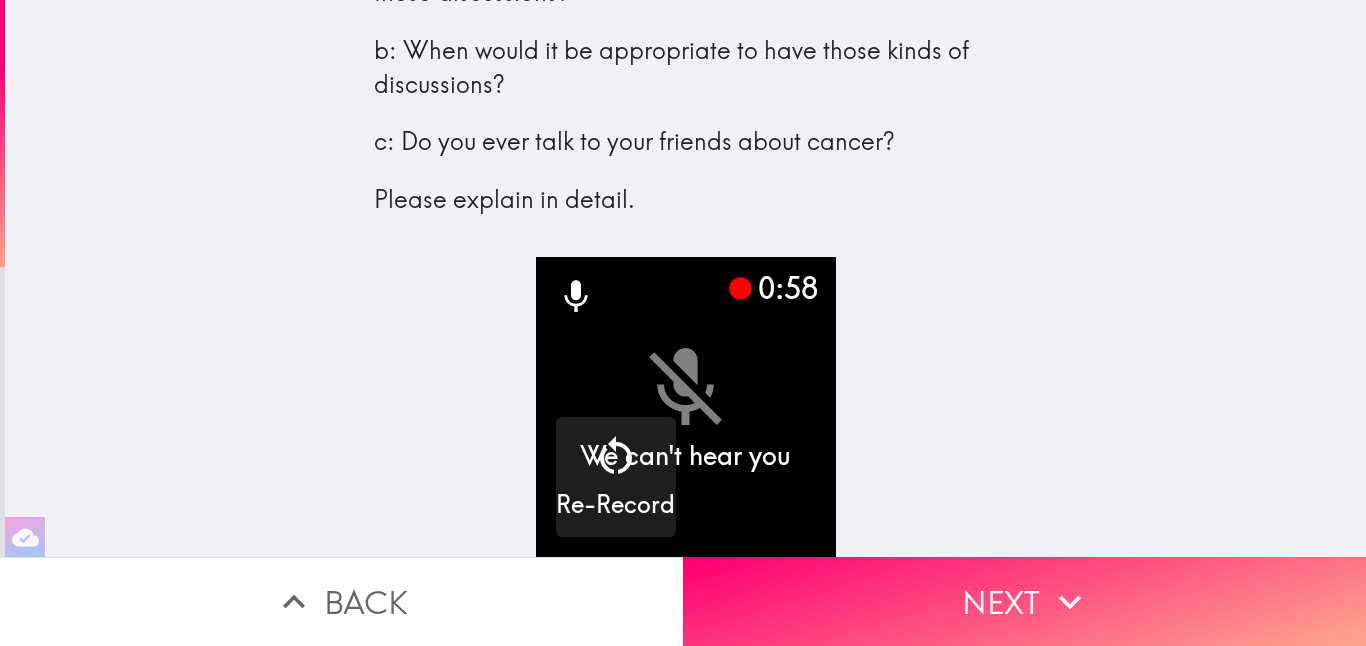 scroll, scrollTop: 214, scrollLeft: 0, axis: vertical 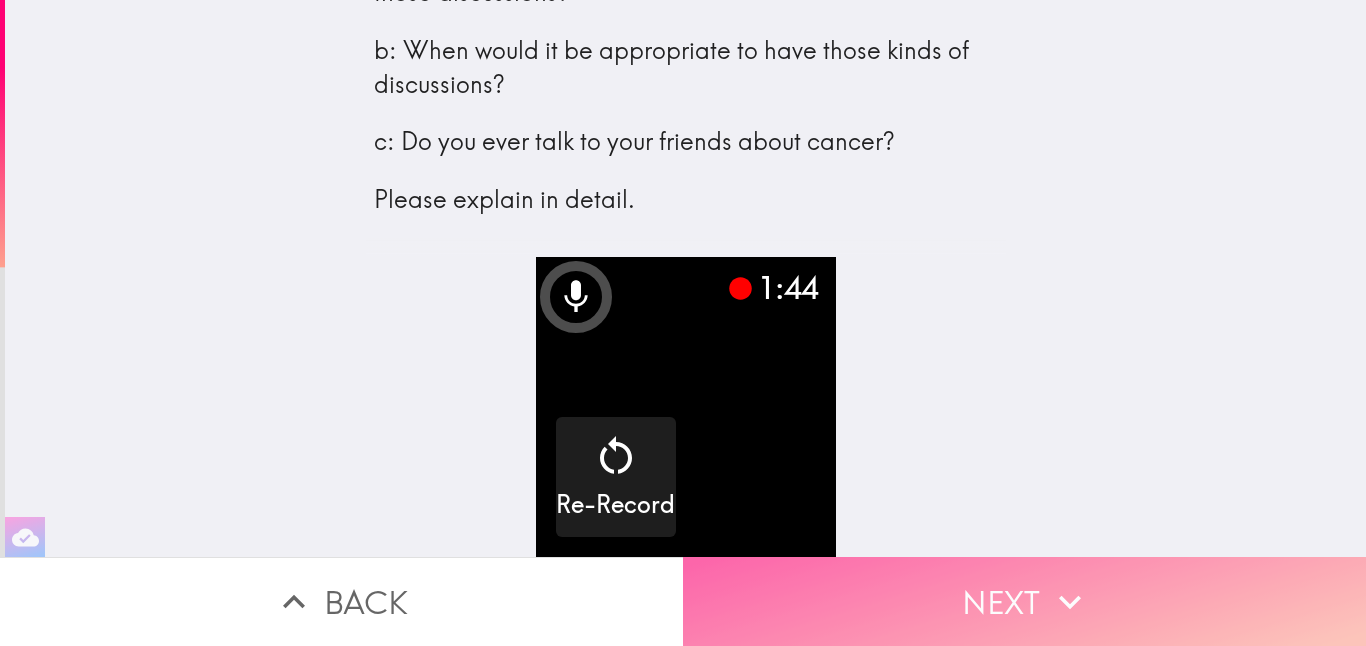 click on "Next" at bounding box center (1024, 601) 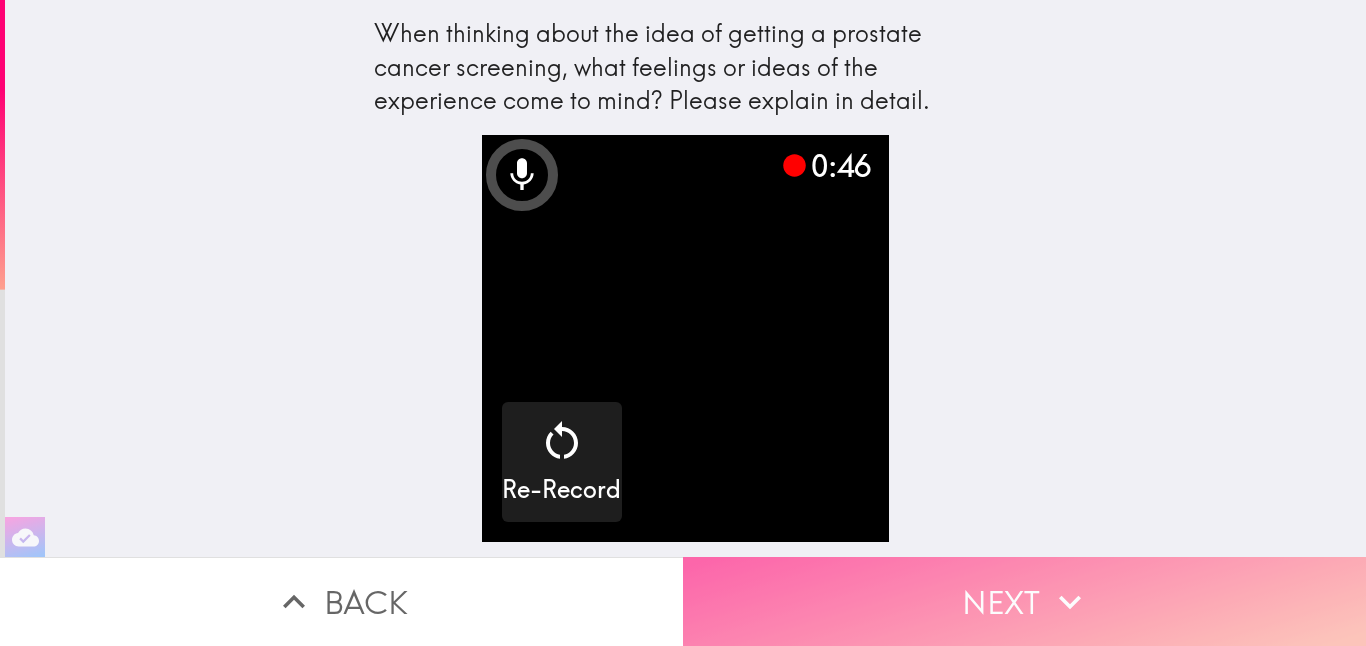 click on "Next" at bounding box center (1024, 601) 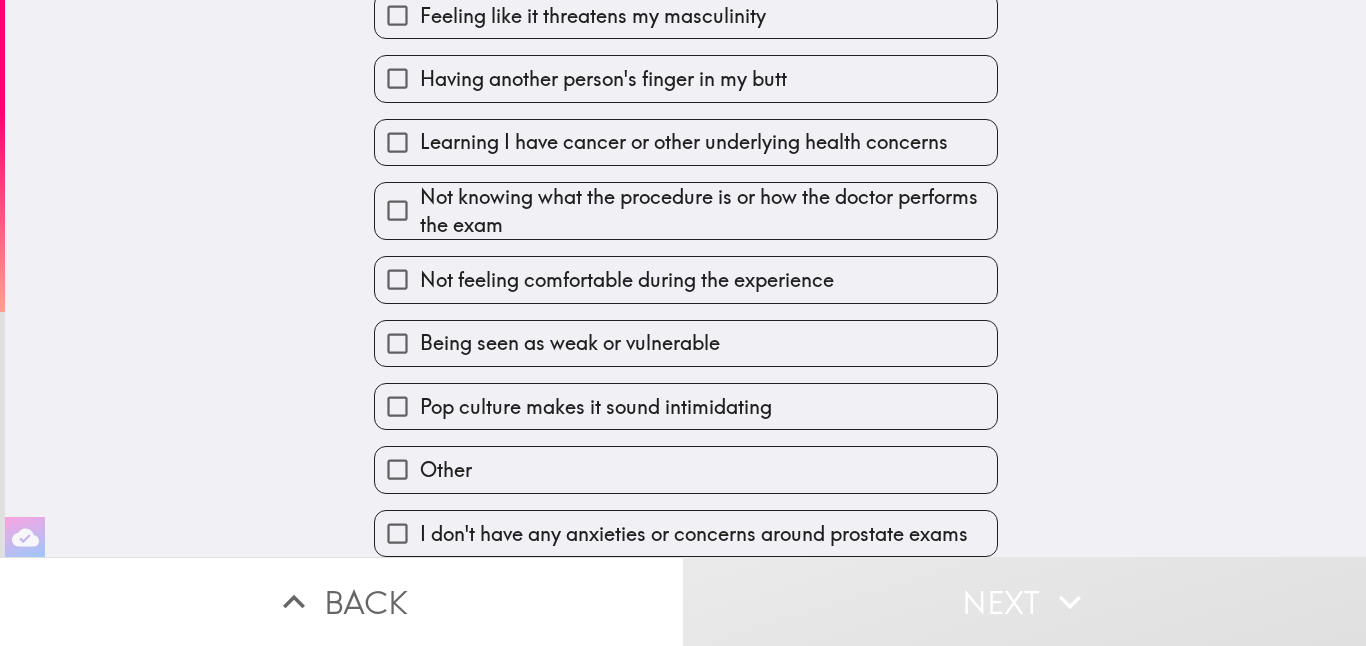 scroll, scrollTop: 508, scrollLeft: 0, axis: vertical 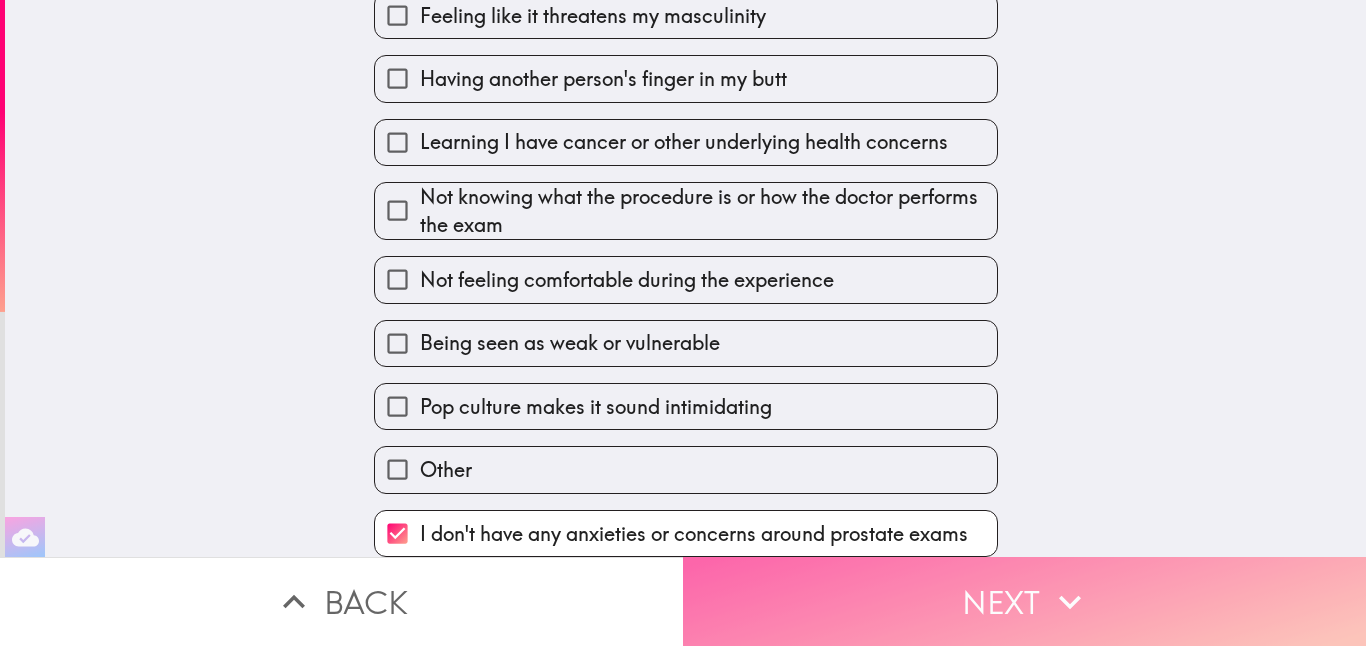click on "Next" at bounding box center (1024, 601) 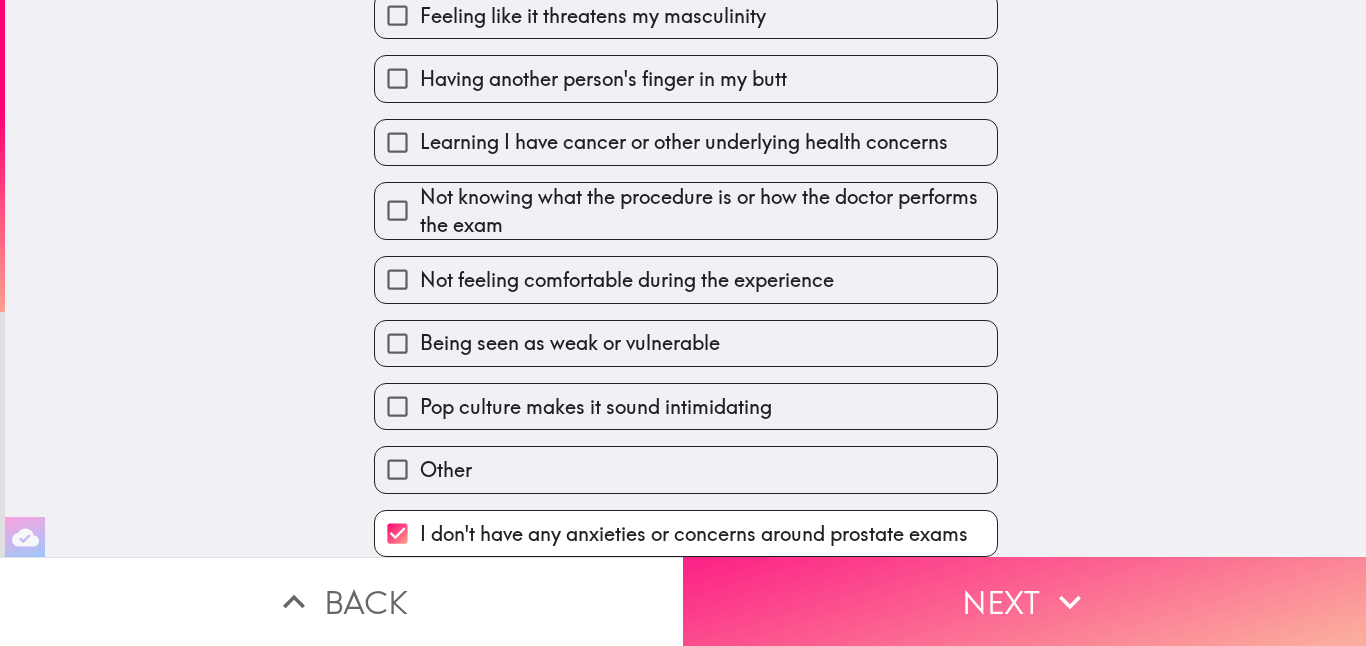 scroll, scrollTop: 482, scrollLeft: 0, axis: vertical 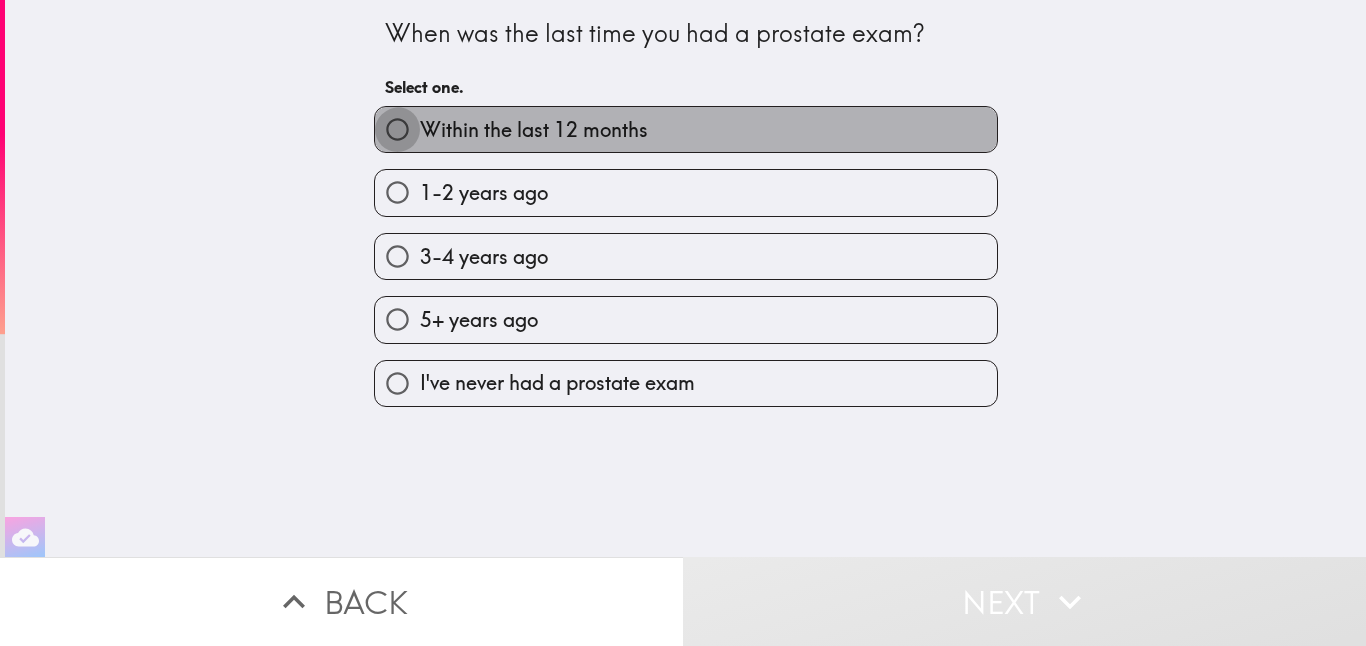 click on "Within the last 12 months" at bounding box center [397, 129] 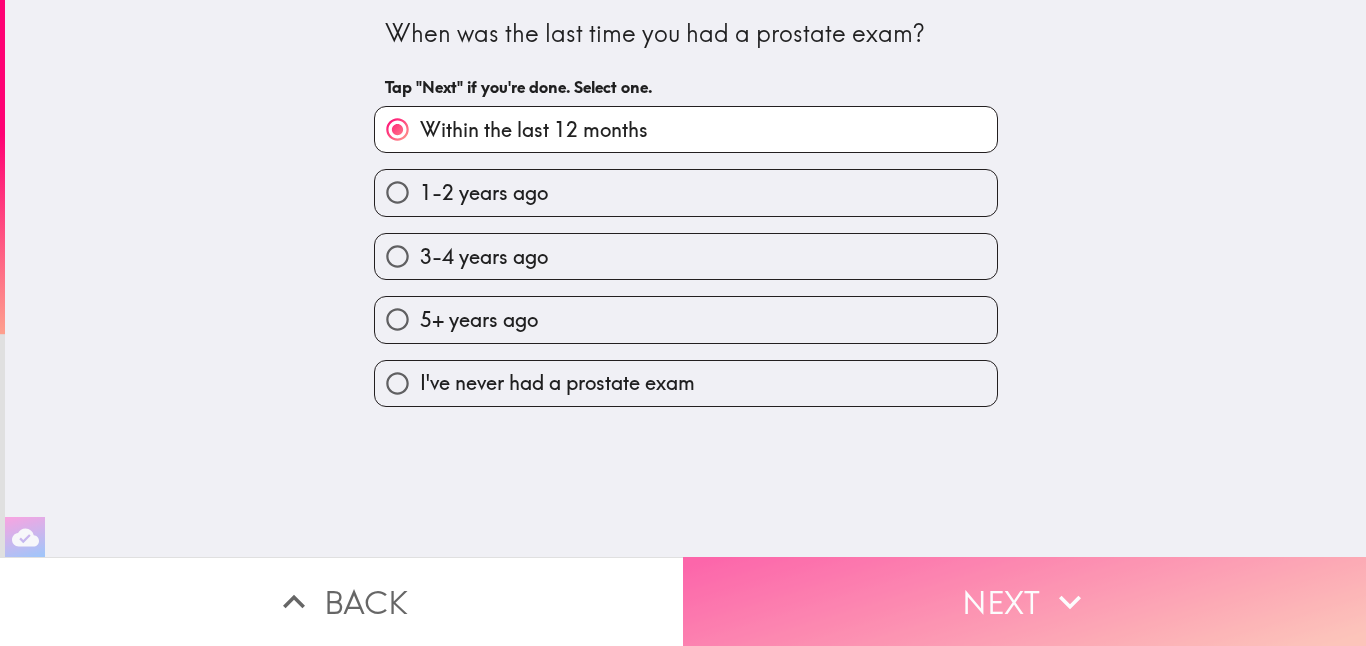 click on "Next" at bounding box center (1024, 601) 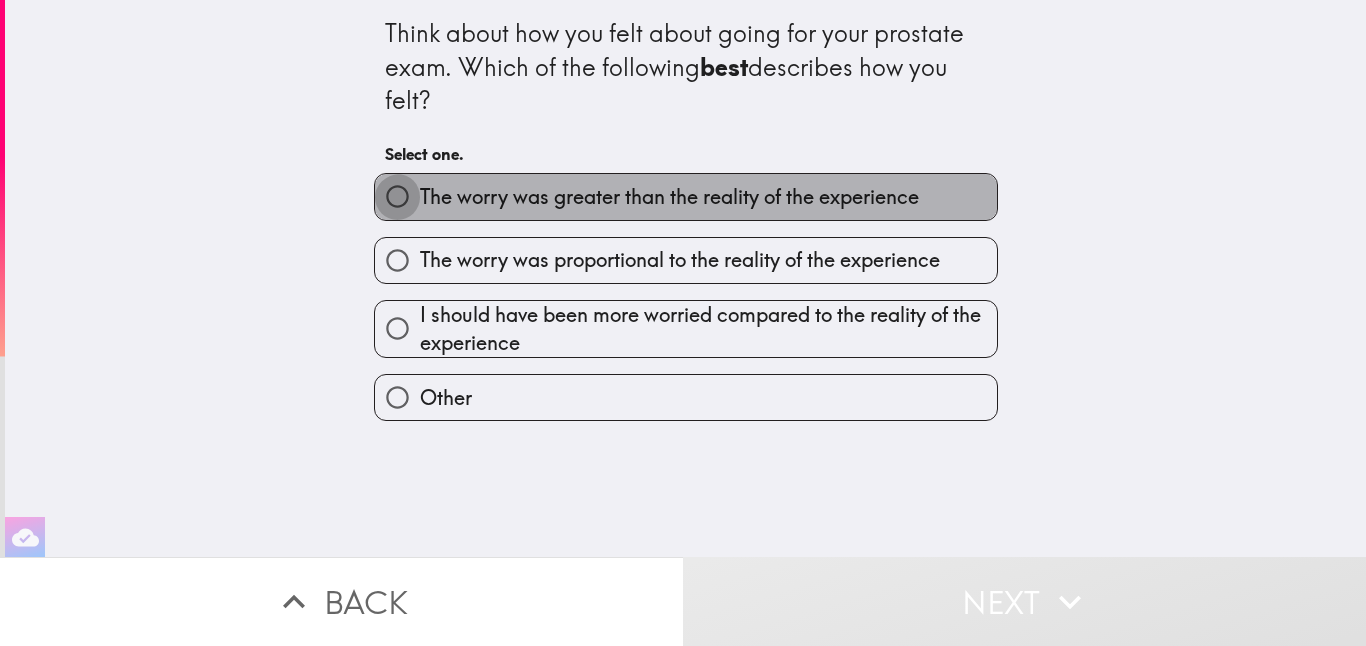 click on "The worry was greater than the reality of the experience" at bounding box center [397, 196] 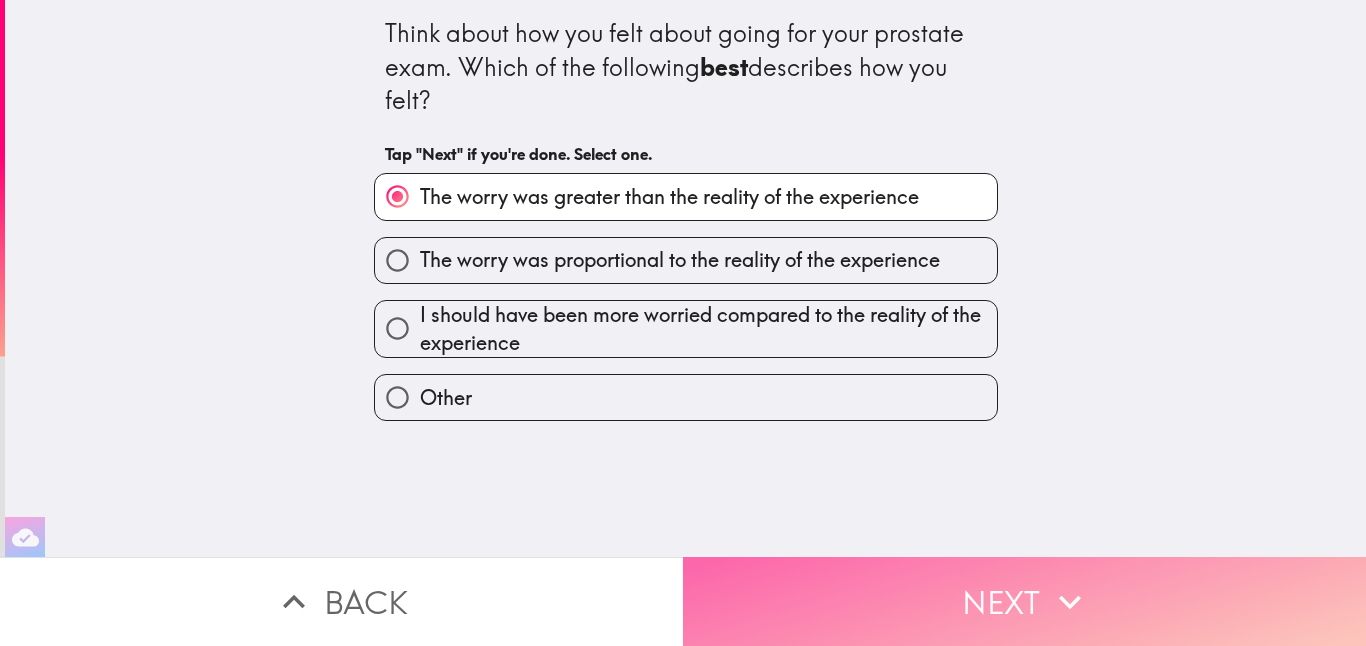 click on "Next" at bounding box center [1024, 601] 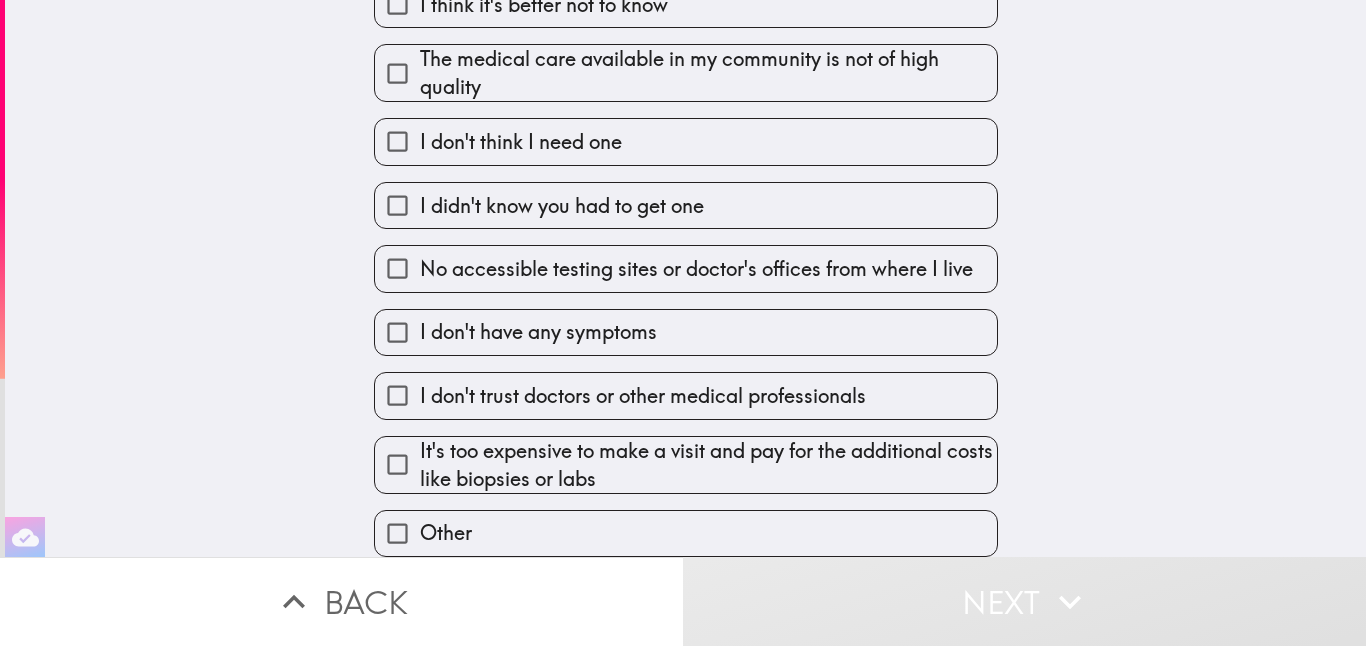 scroll, scrollTop: 449, scrollLeft: 0, axis: vertical 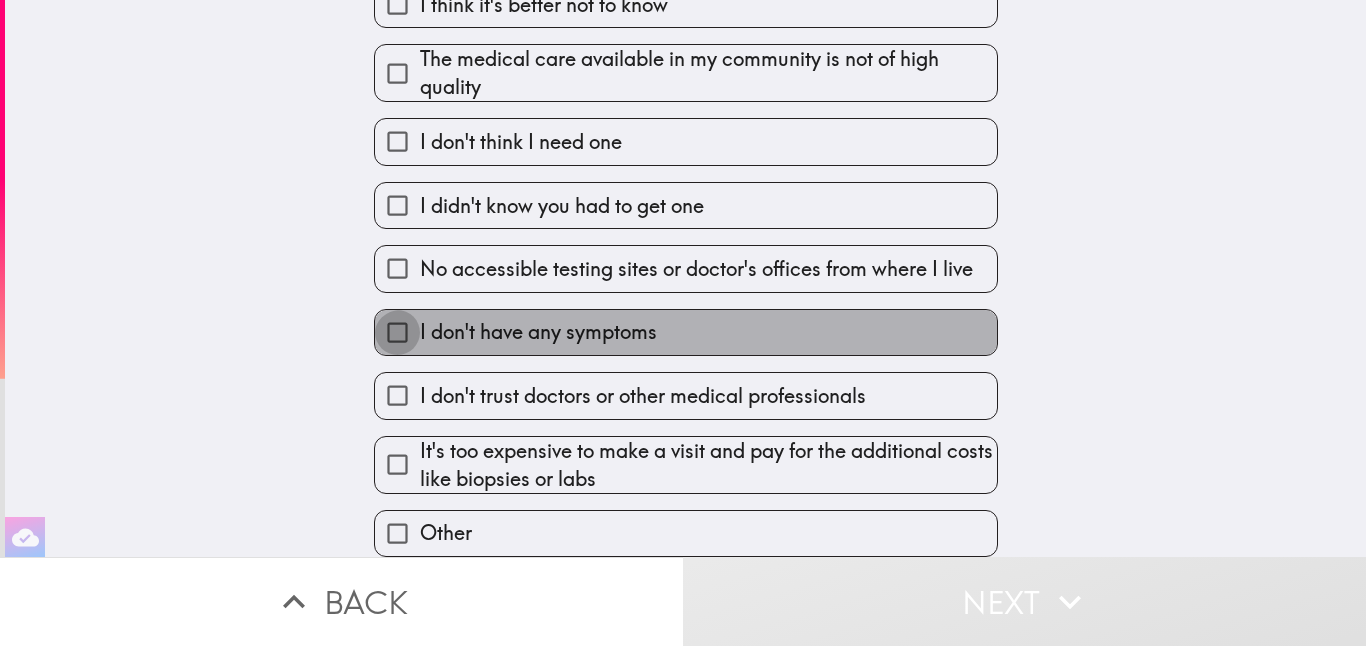 click on "I don't have any symptoms" at bounding box center (397, 332) 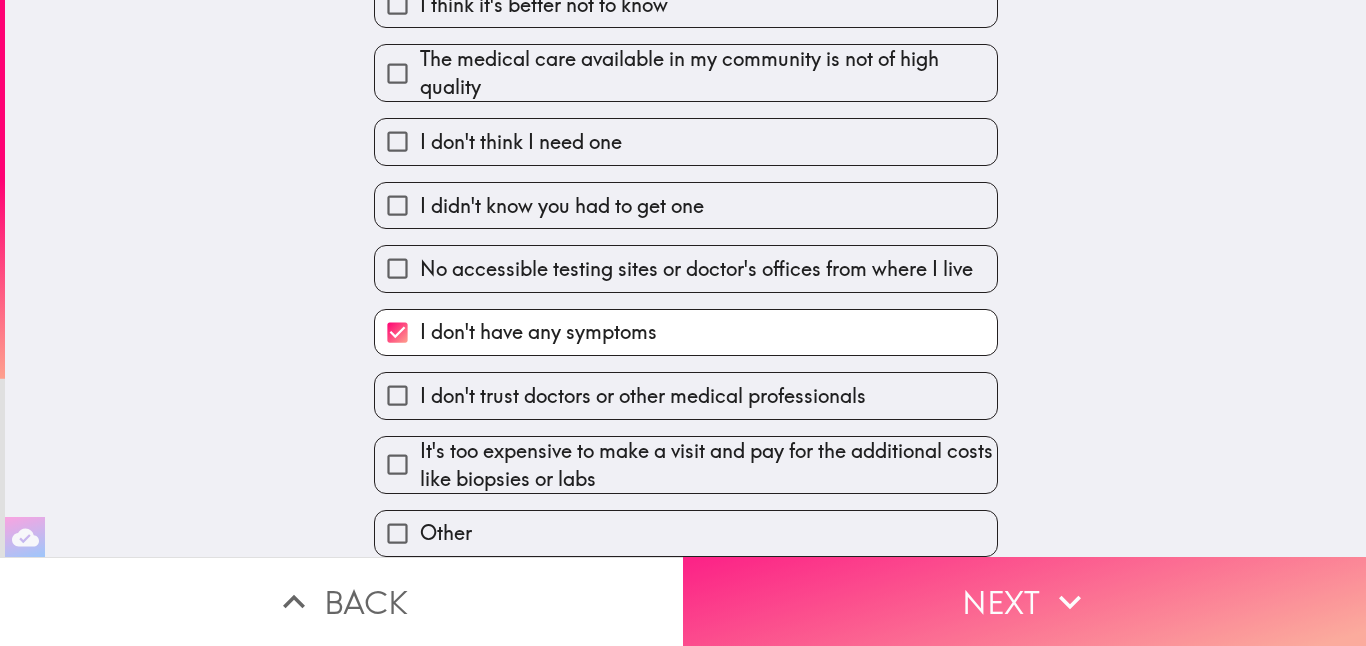 click on "Next" at bounding box center [1024, 601] 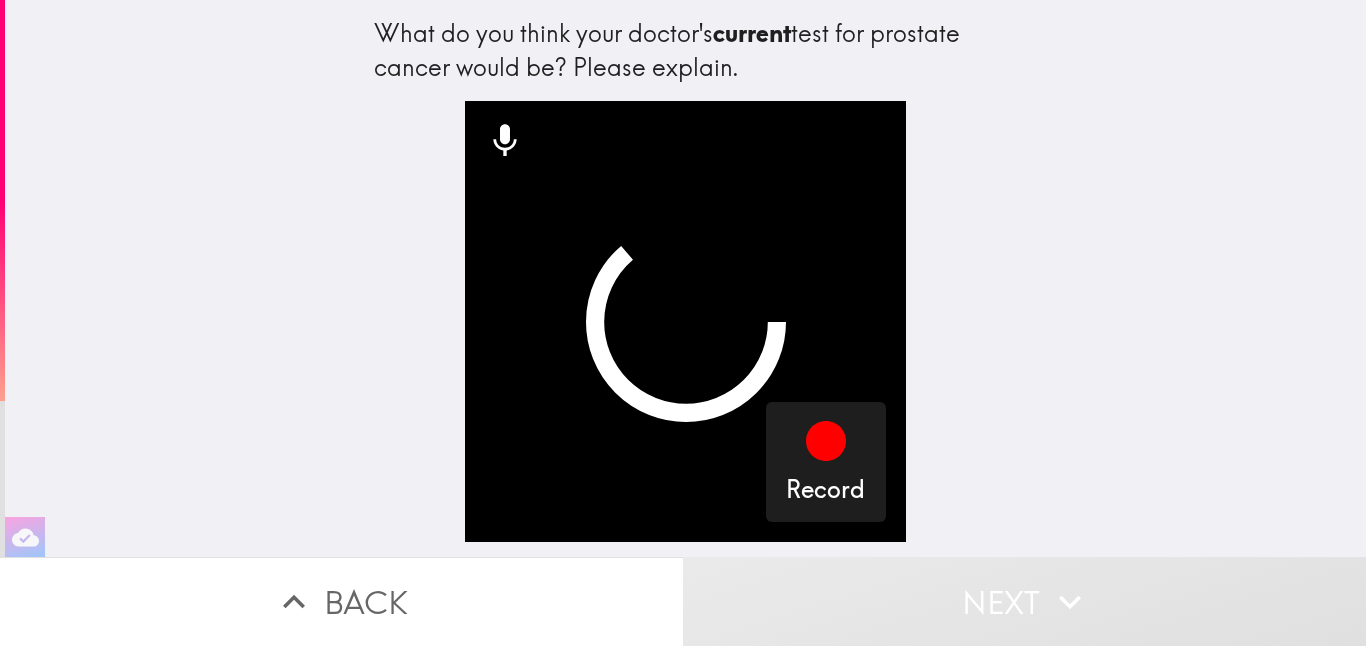 scroll, scrollTop: 0, scrollLeft: 0, axis: both 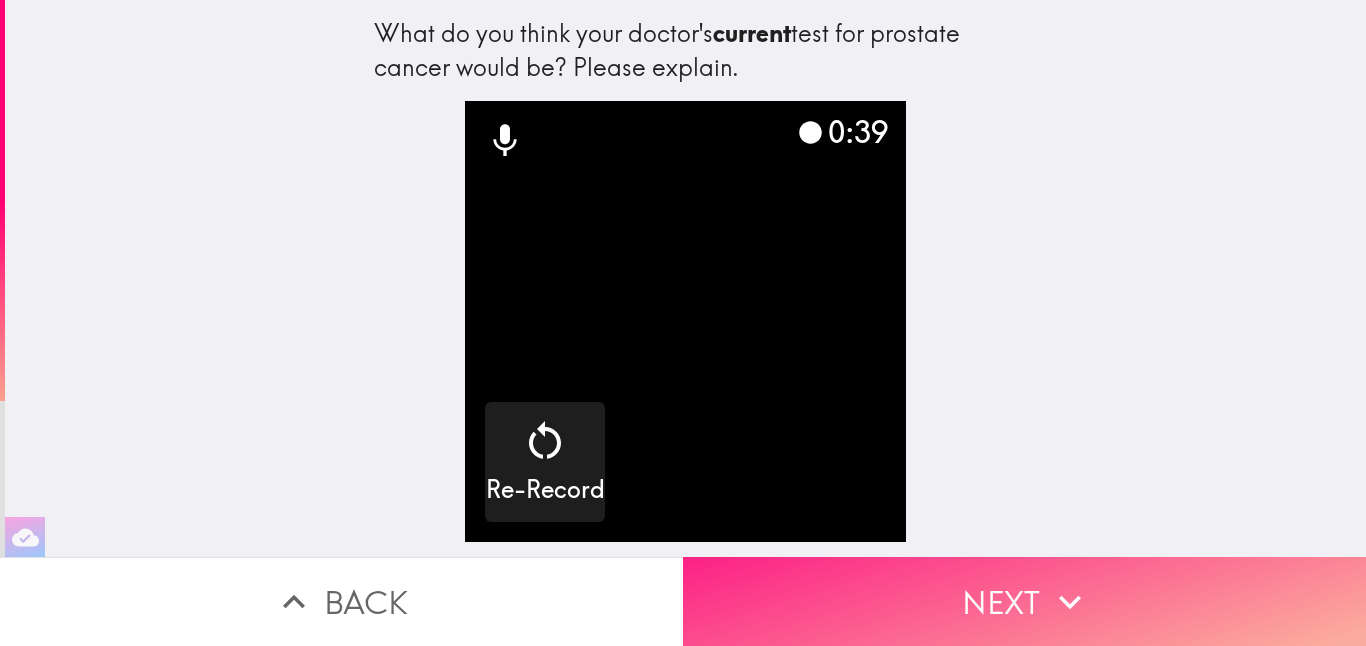 click on "Next" at bounding box center [1024, 601] 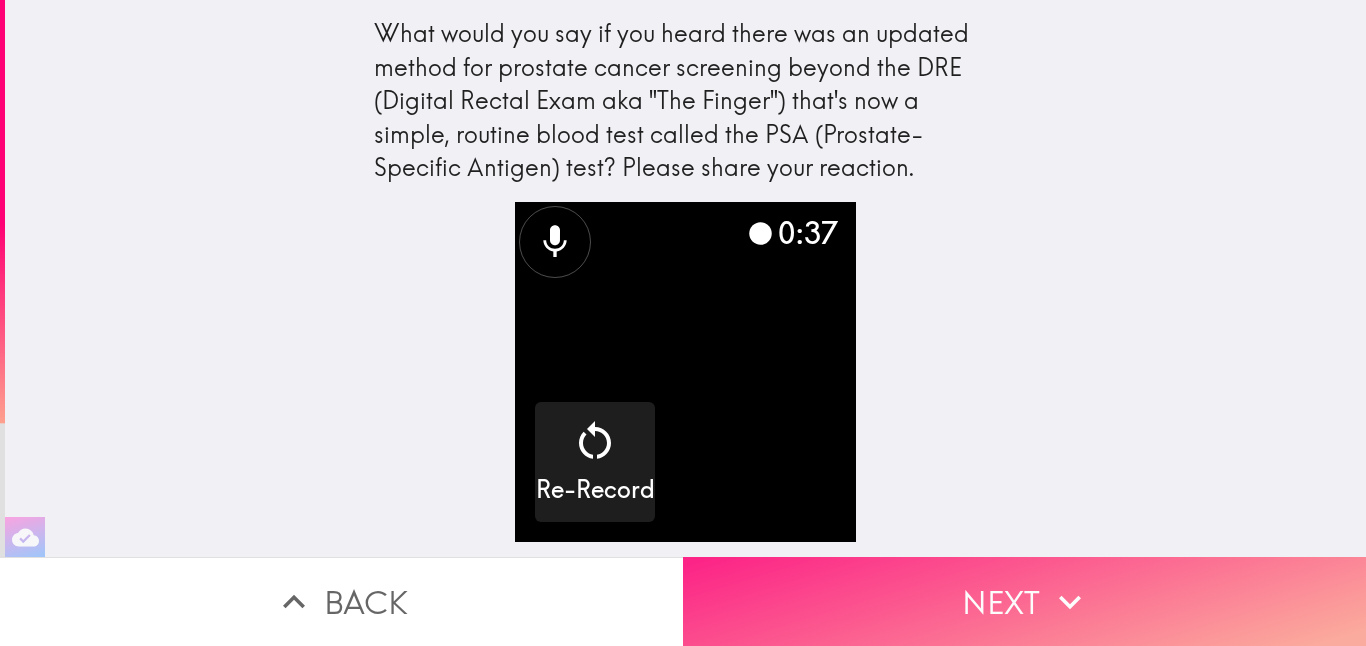 click on "Next" at bounding box center (1024, 601) 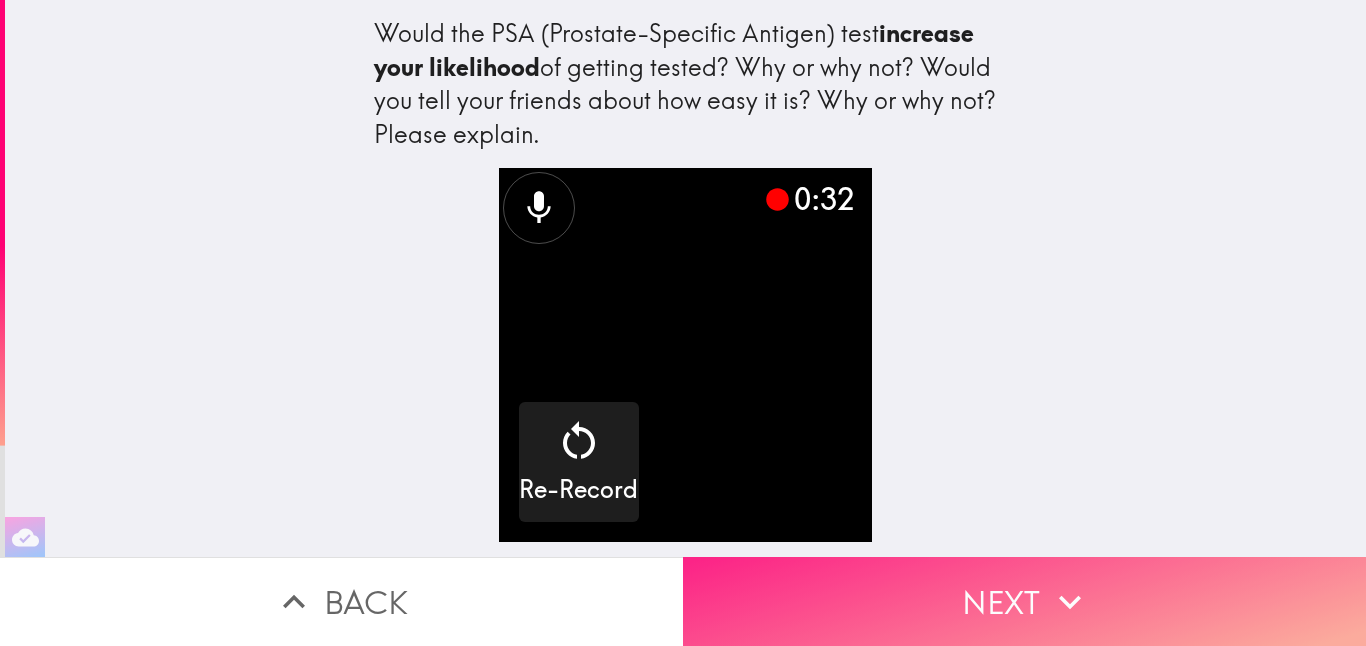 click on "Next" at bounding box center (1024, 601) 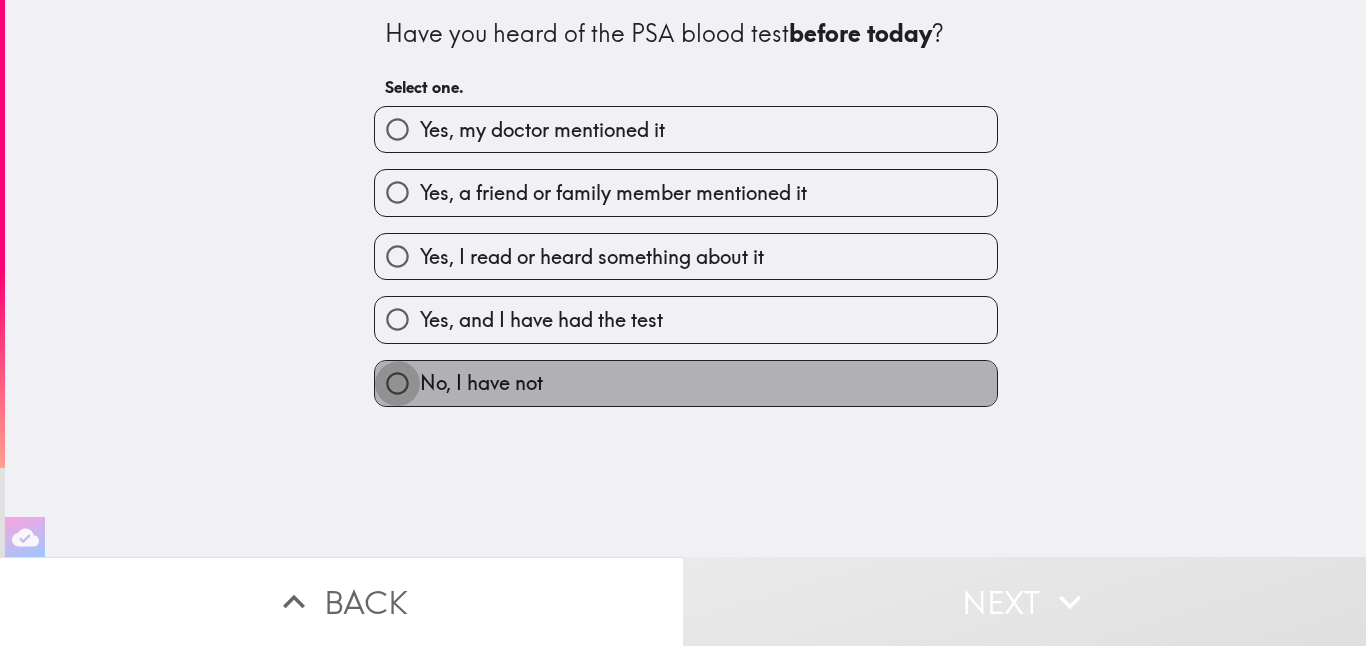 click on "No, I have not" at bounding box center (397, 383) 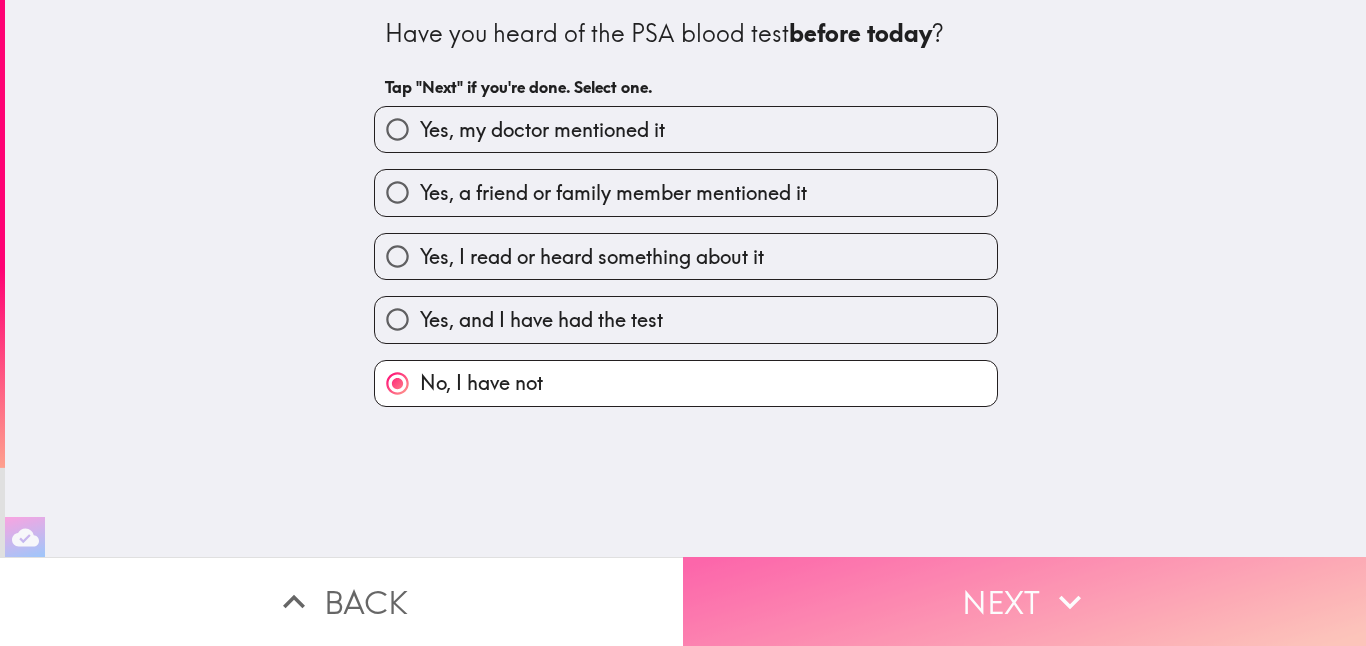 click on "Next" at bounding box center [1024, 601] 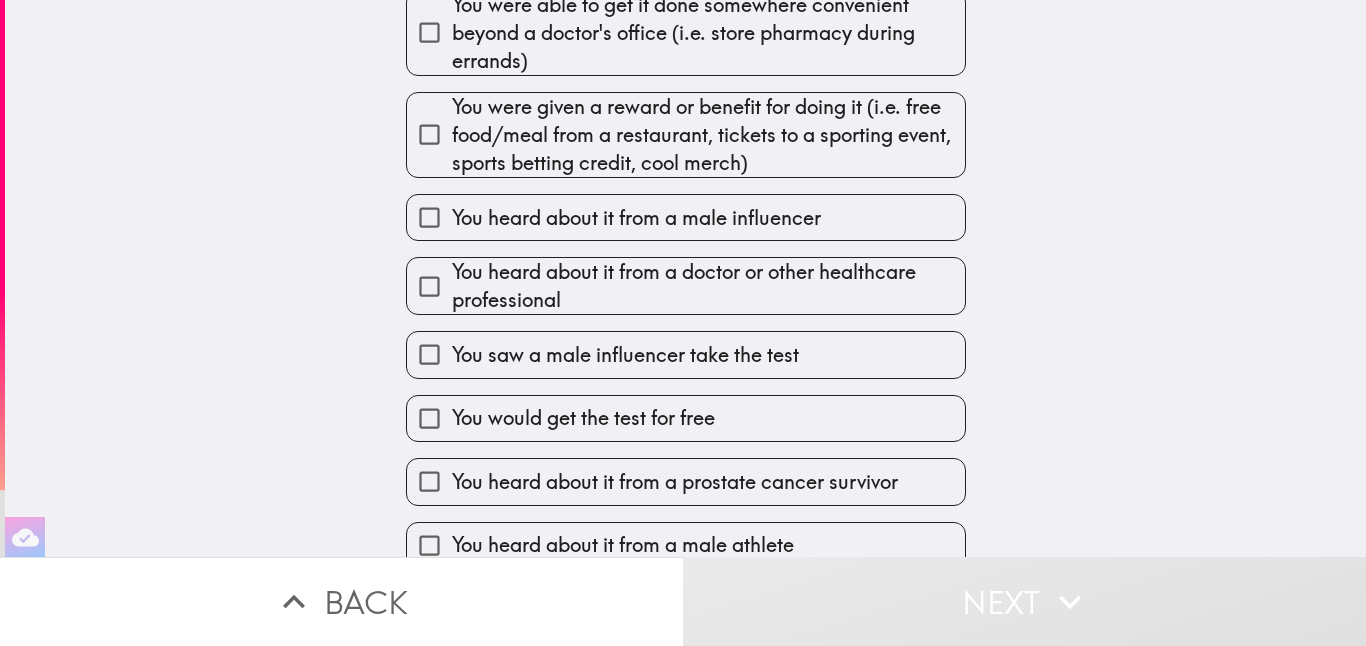 scroll, scrollTop: 586, scrollLeft: 0, axis: vertical 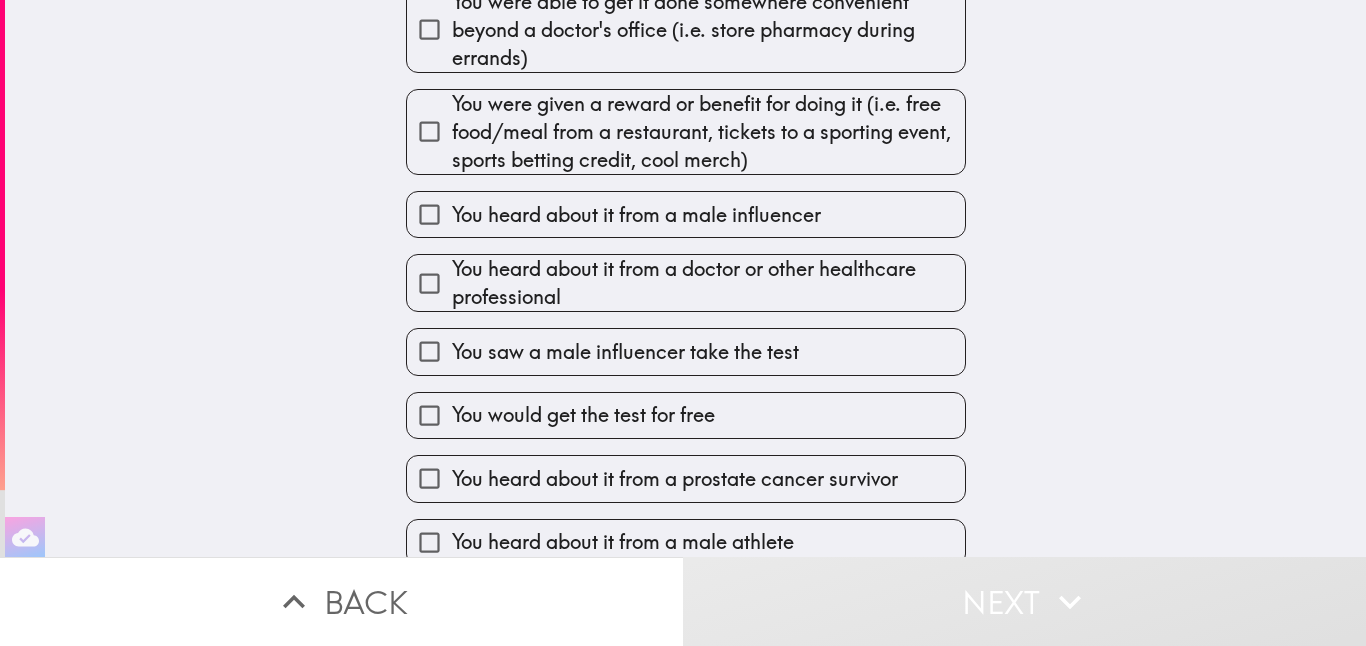 click on "You heard about it from a doctor or other healthcare professional" at bounding box center (429, 283) 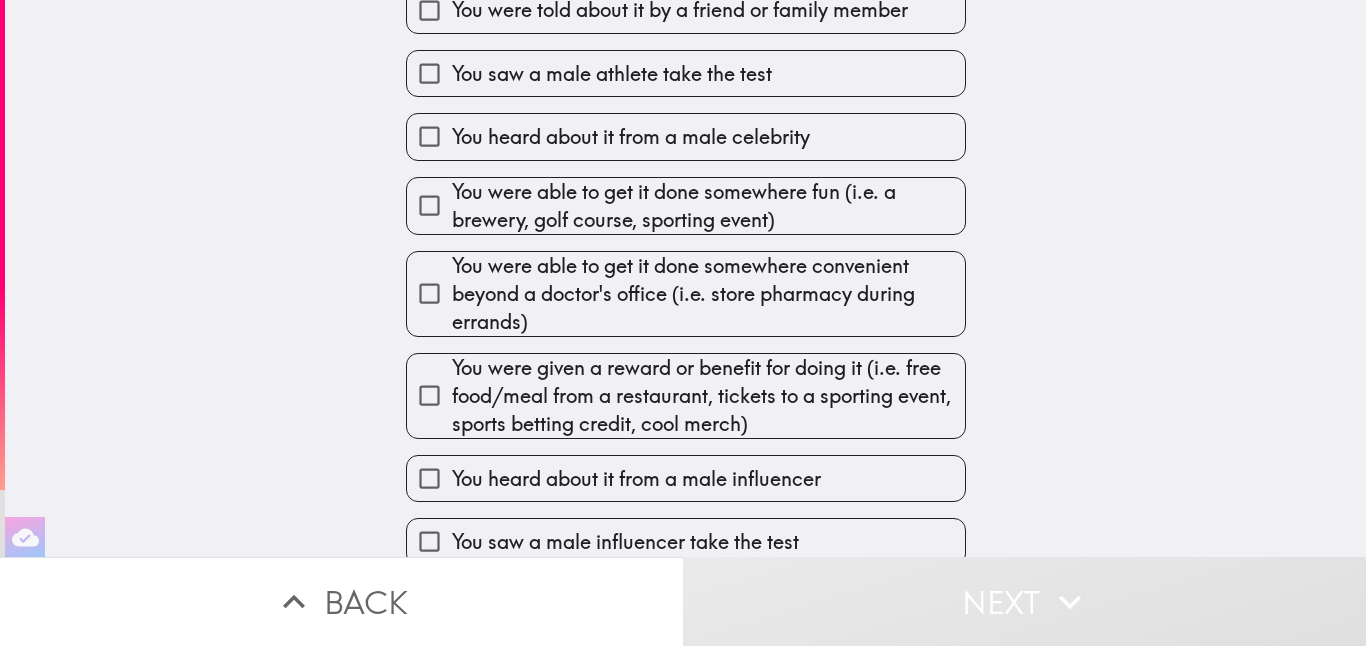 scroll, scrollTop: 684, scrollLeft: 0, axis: vertical 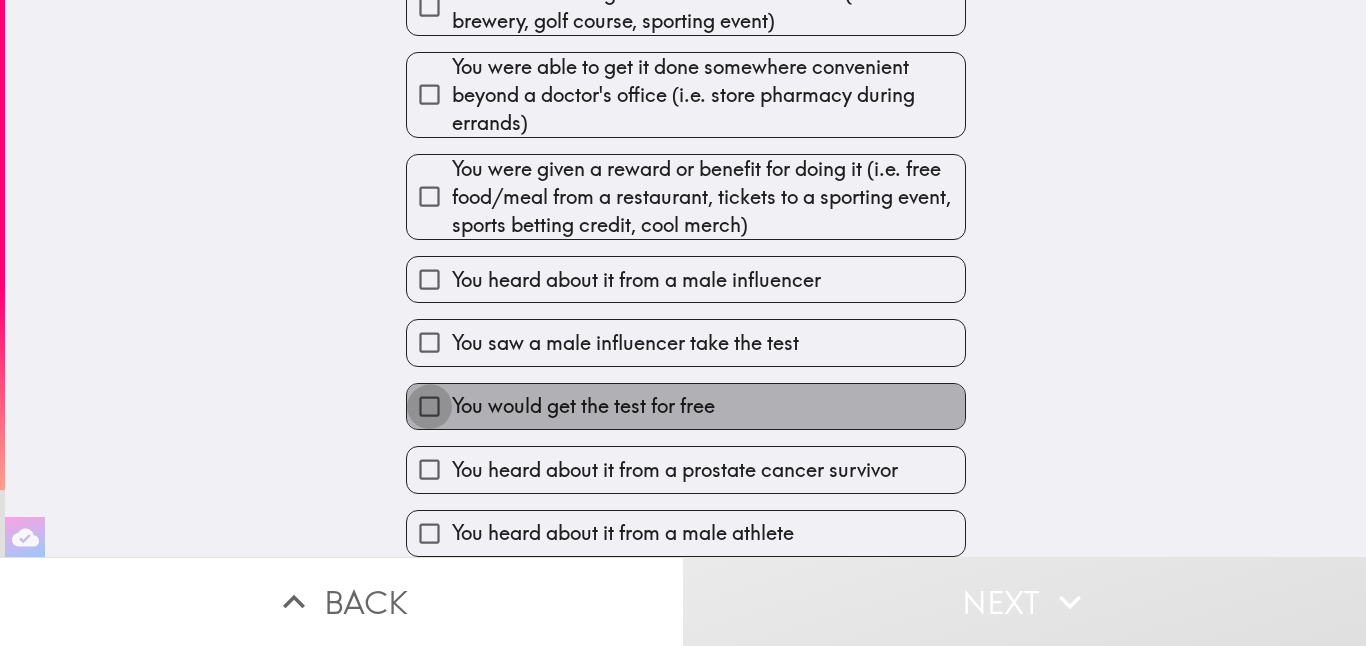 click on "You would get the test for free" at bounding box center [429, 406] 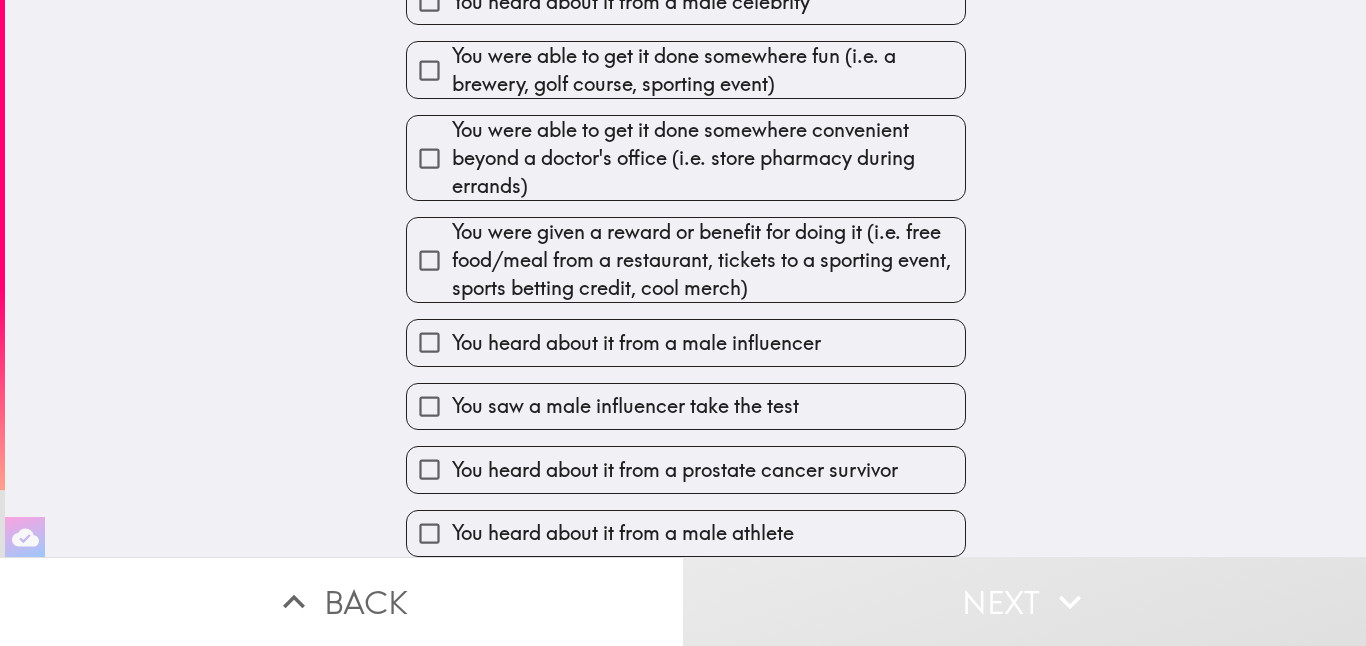 scroll, scrollTop: 689, scrollLeft: 0, axis: vertical 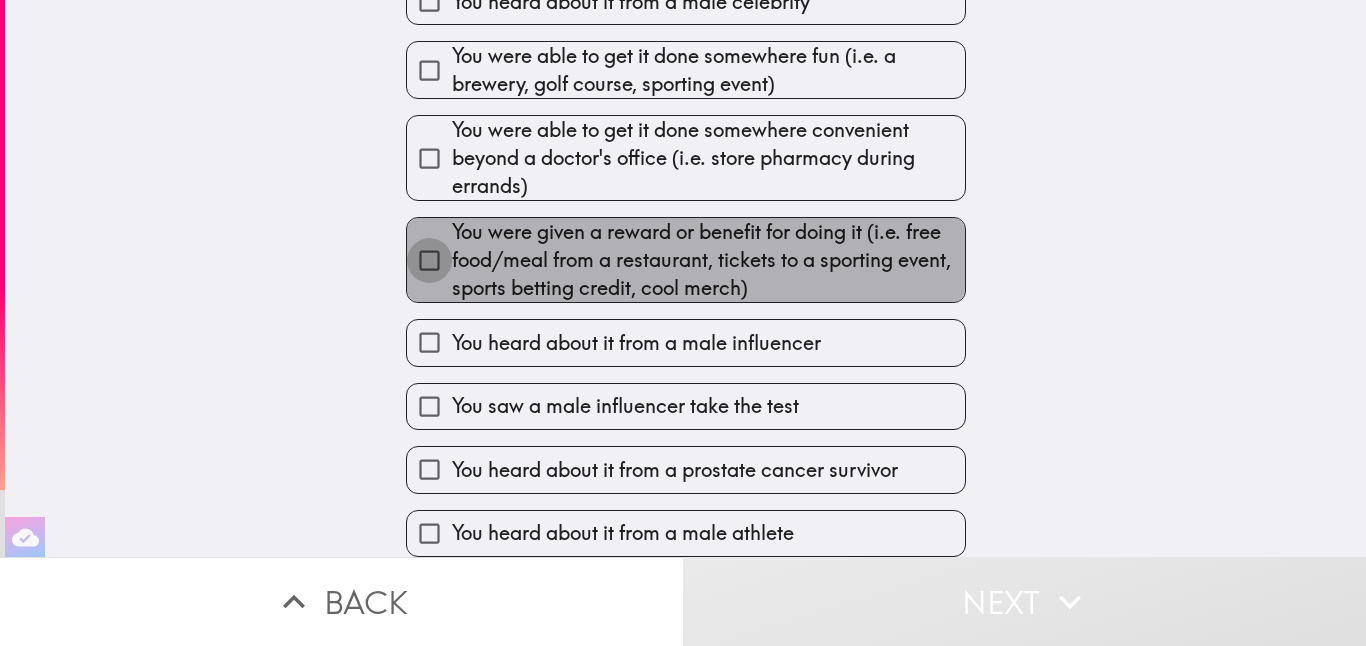 click on "You were given a reward or benefit for doing it (i.e. free food/meal from a restaurant, tickets to a sporting event, sports betting credit, cool merch)" at bounding box center (429, 260) 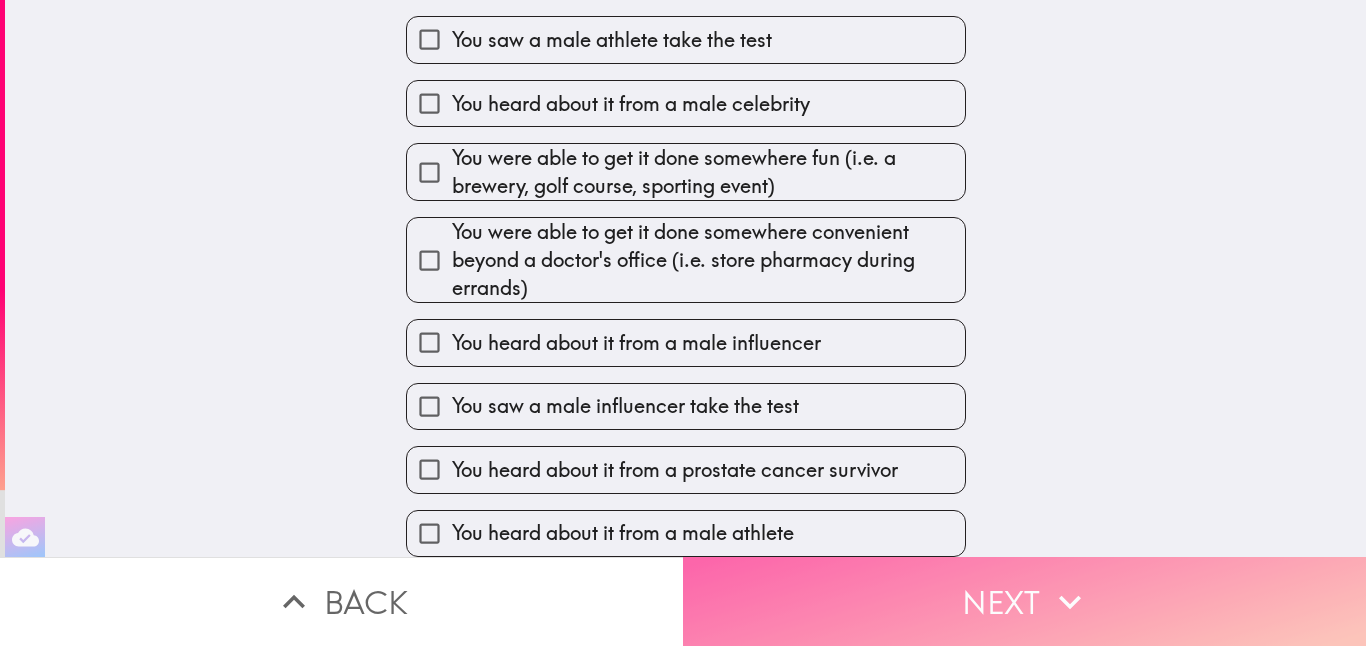 click on "Next" at bounding box center (1024, 601) 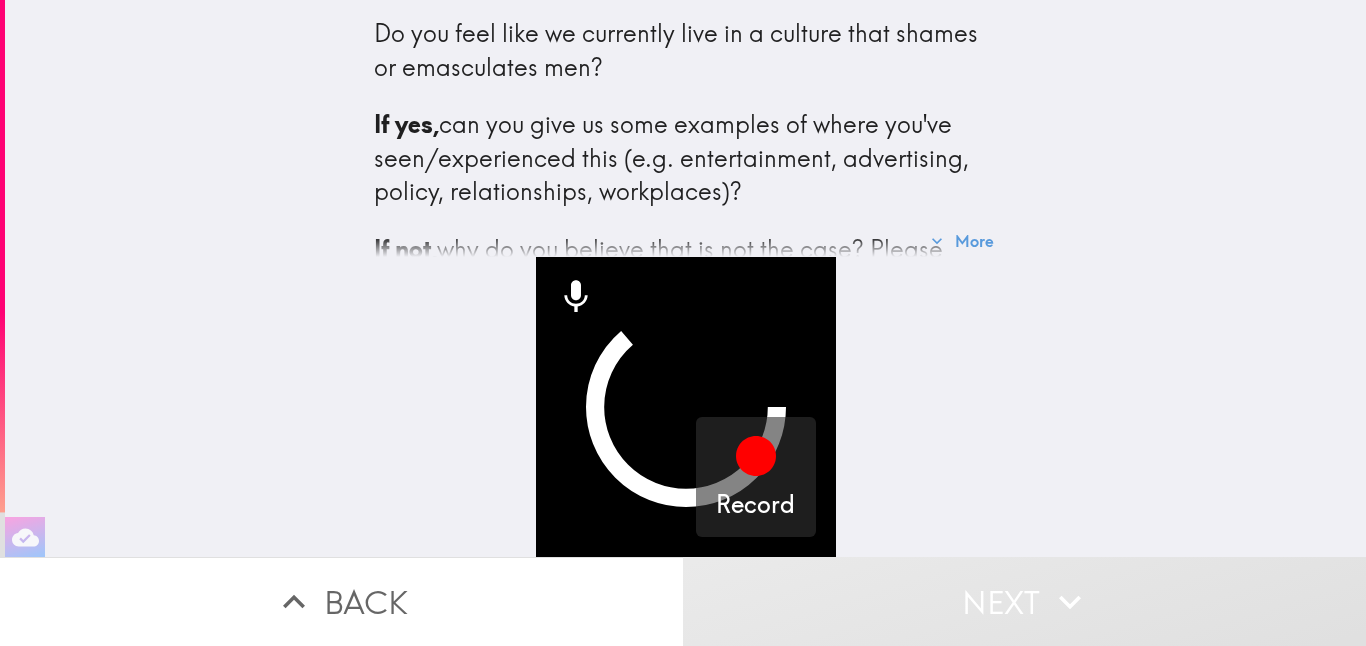 scroll, scrollTop: 0, scrollLeft: 0, axis: both 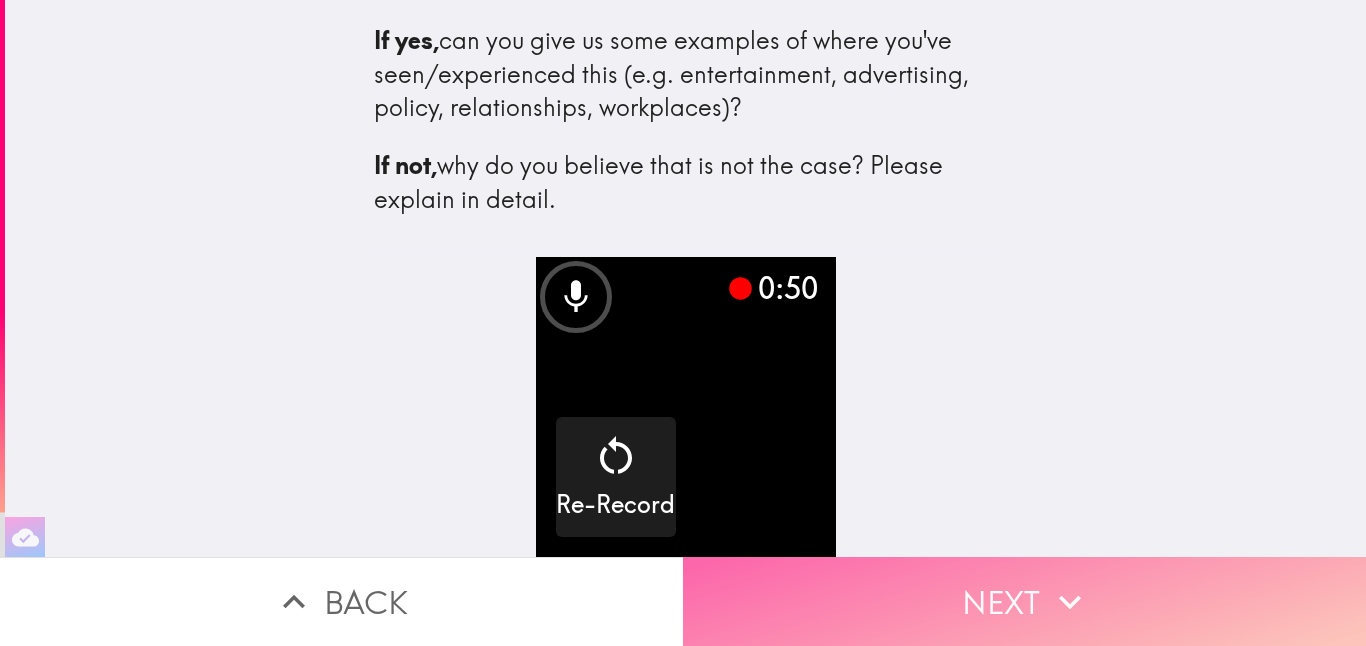 click 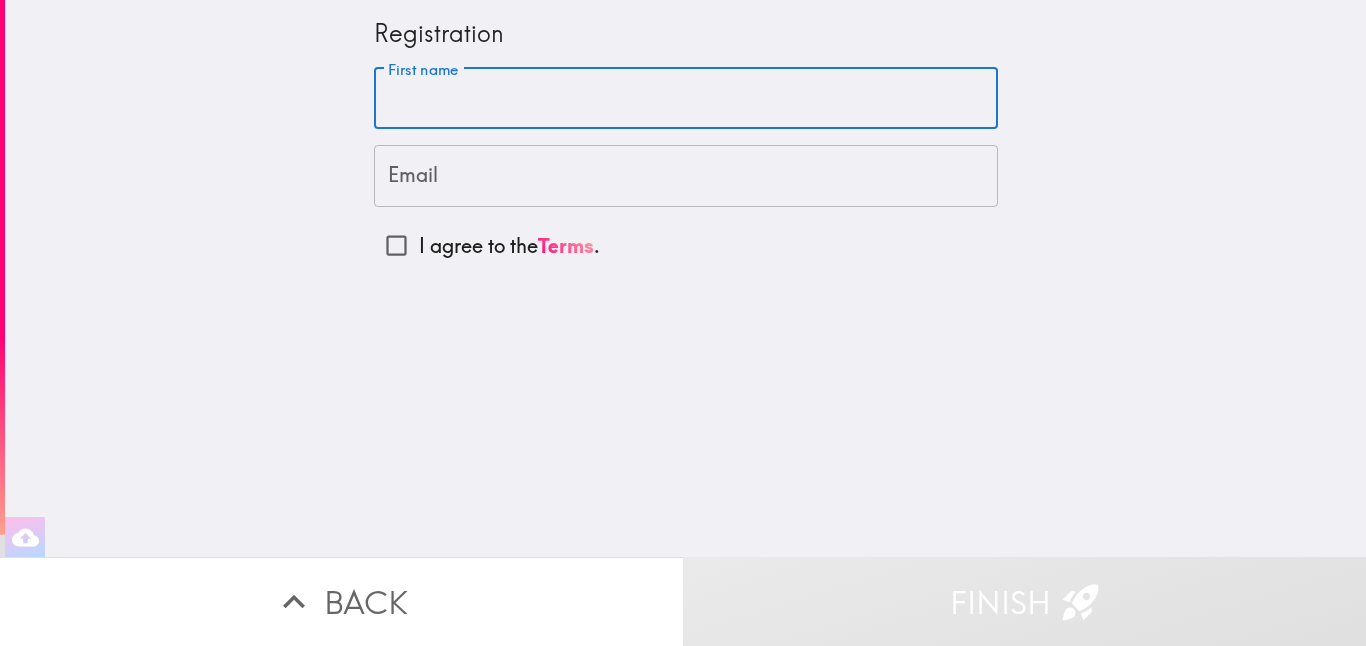 click on "First name" at bounding box center [686, 99] 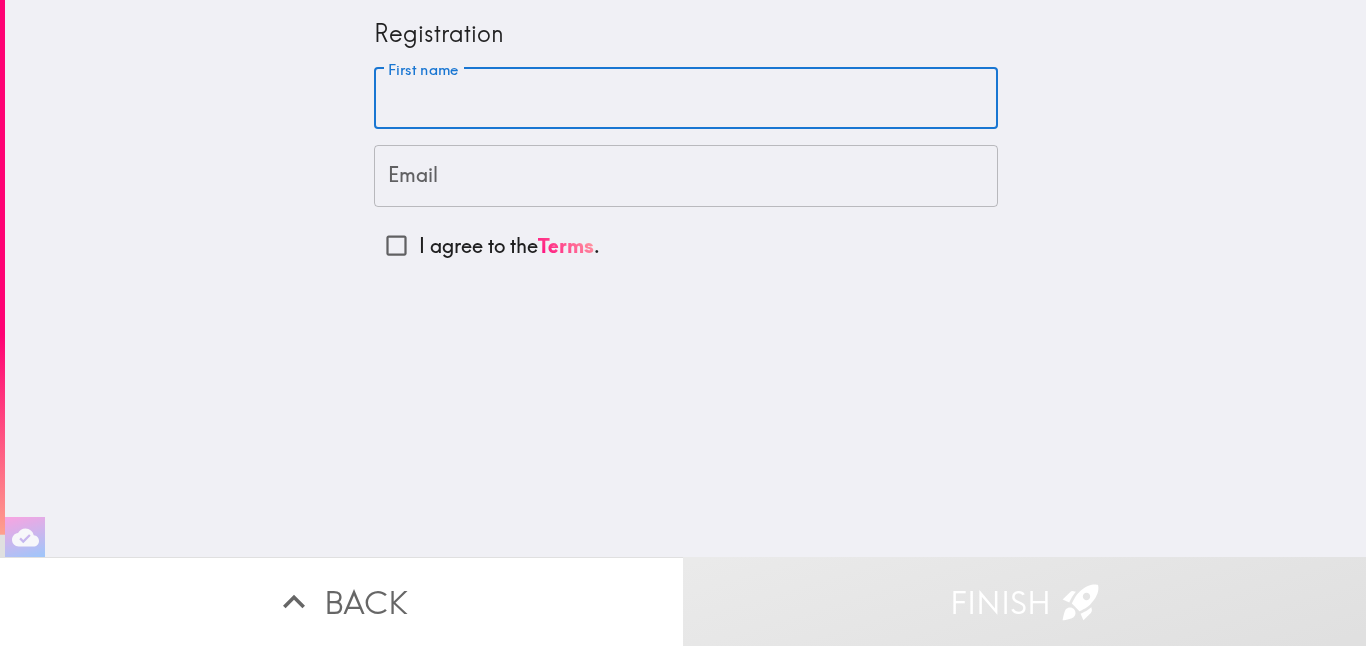 type on "[FIRST]" 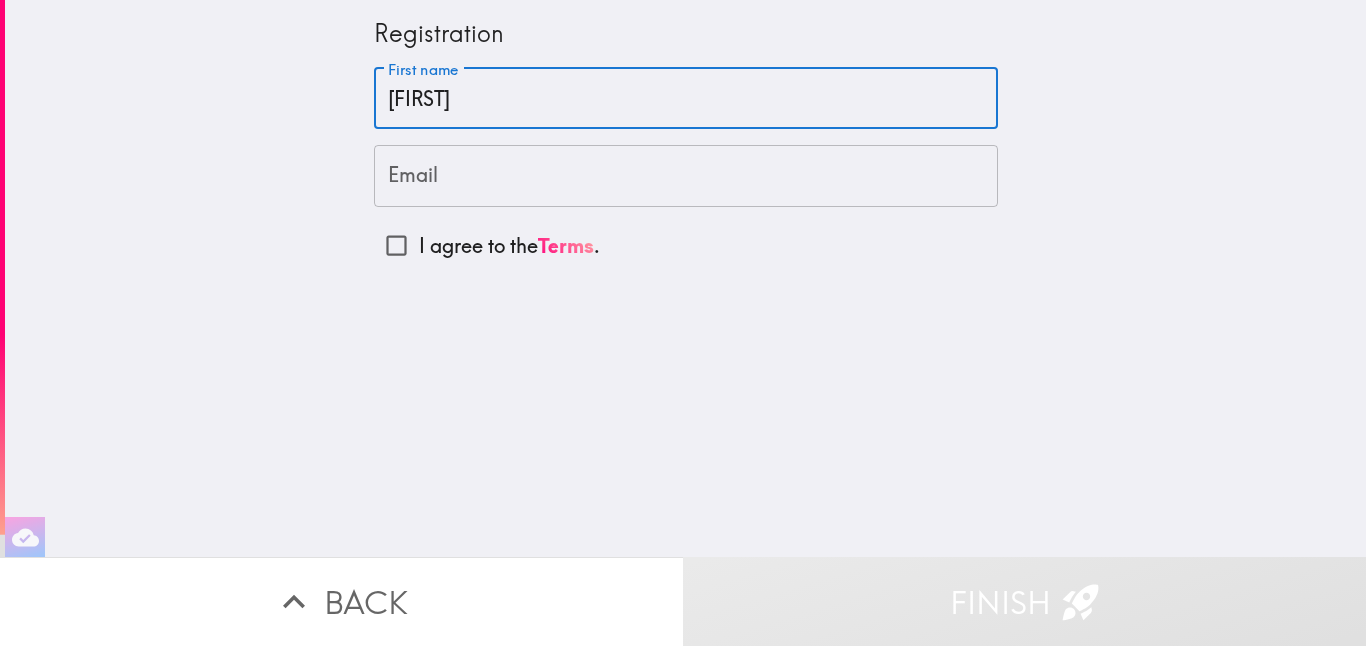 type on "raoulmhill@example.com" 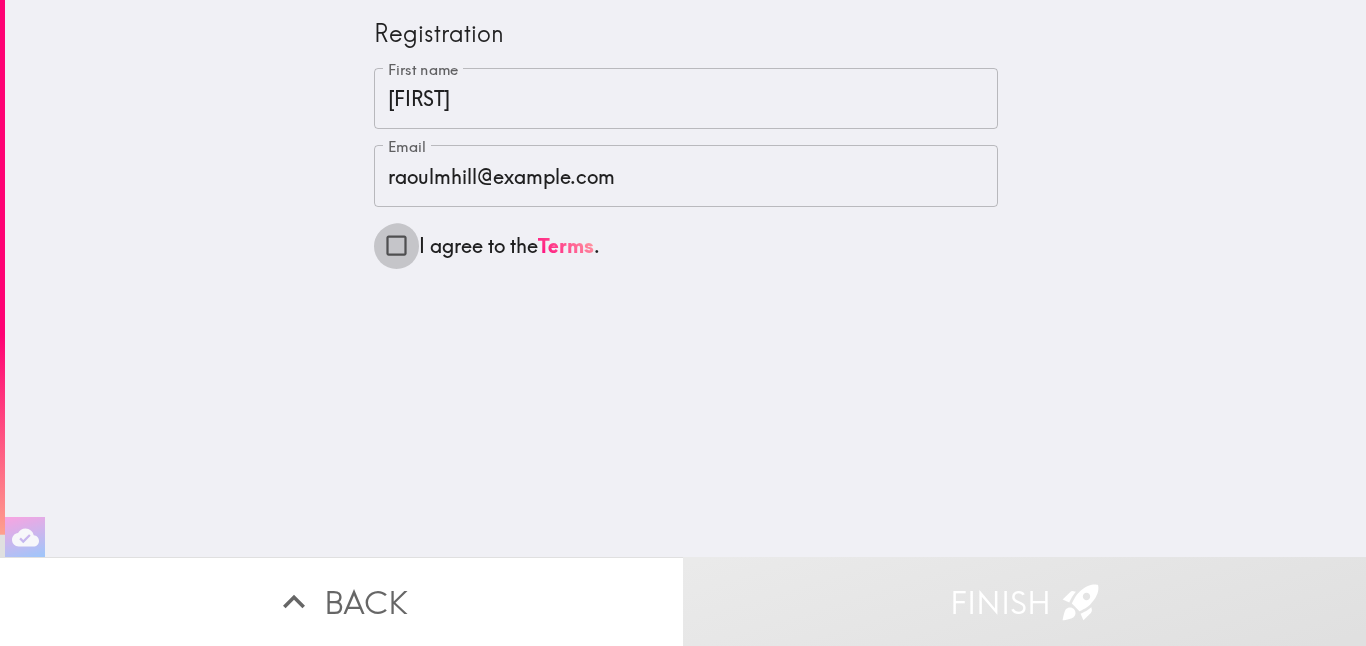 click on "I agree to the  Terms ." at bounding box center (396, 245) 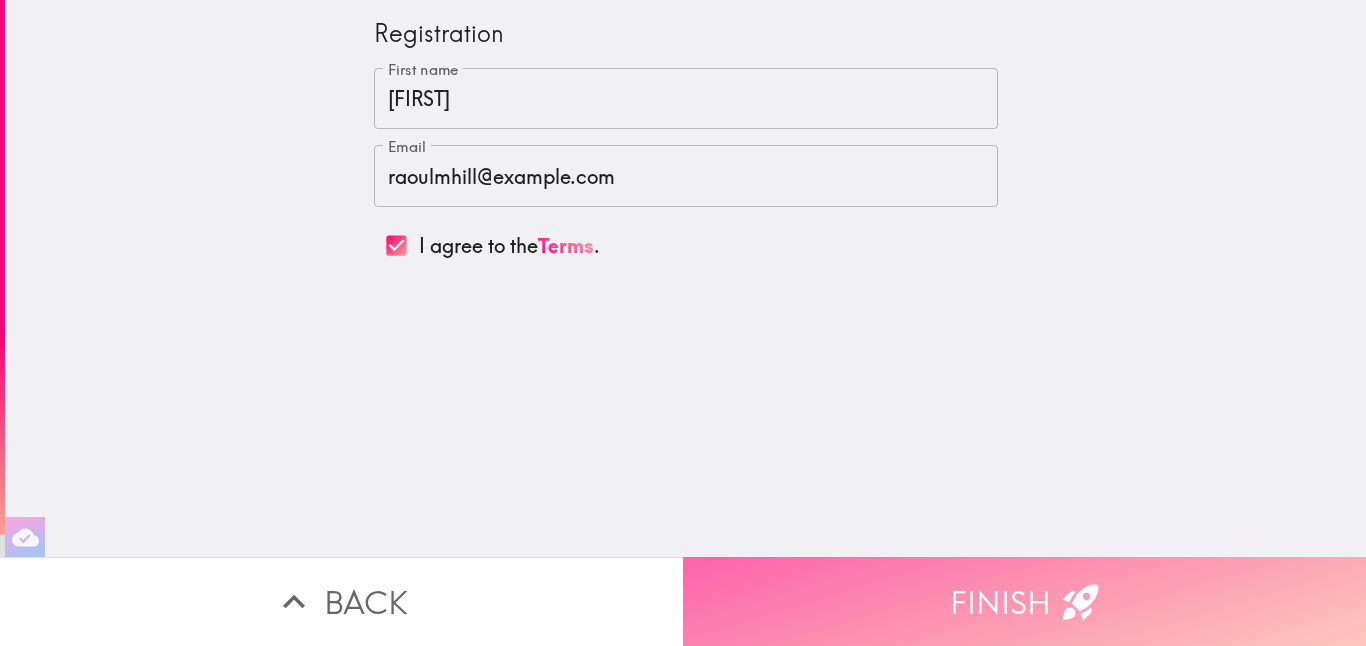 click on "Finish" at bounding box center (1024, 601) 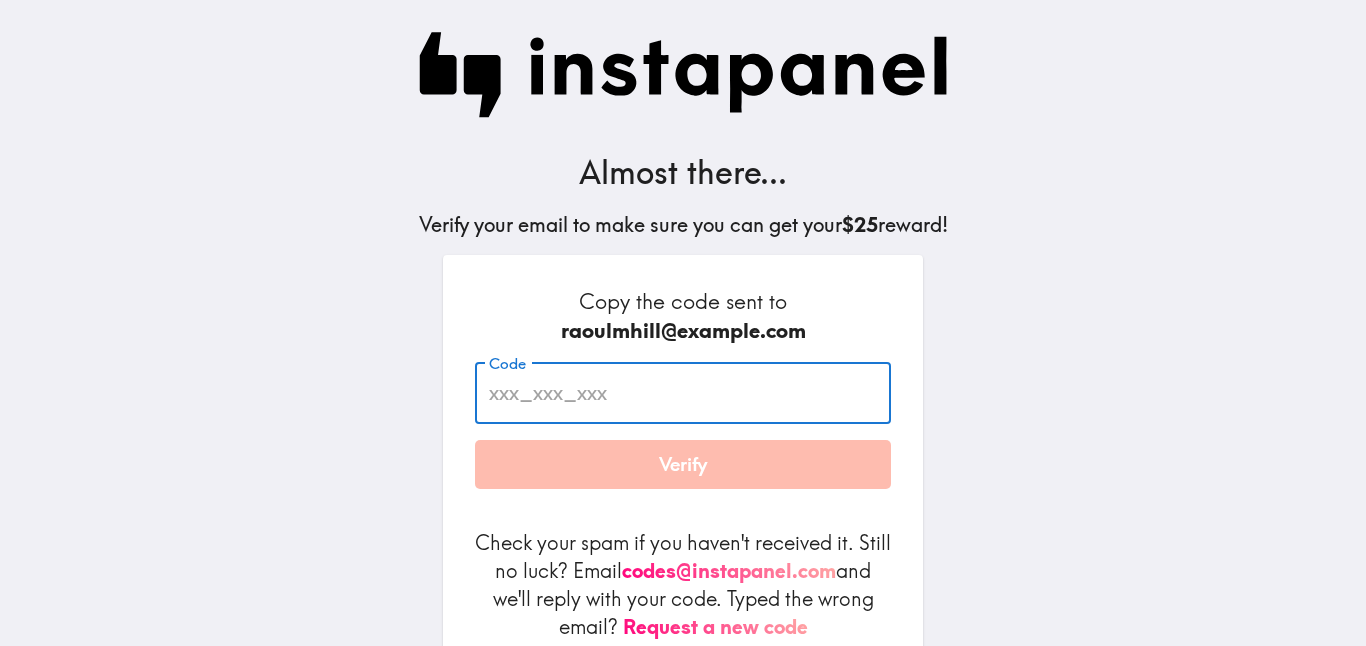 click on "Code" at bounding box center [683, 393] 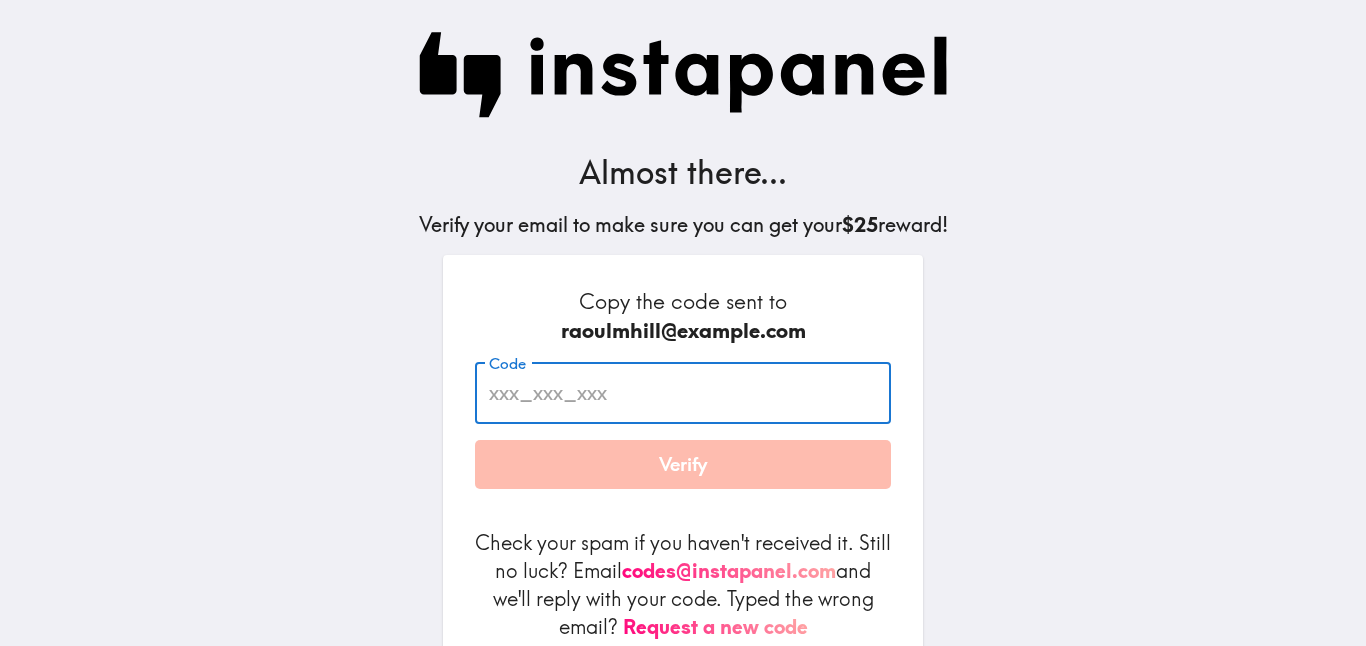 paste on "KKa_99i_KnQ" 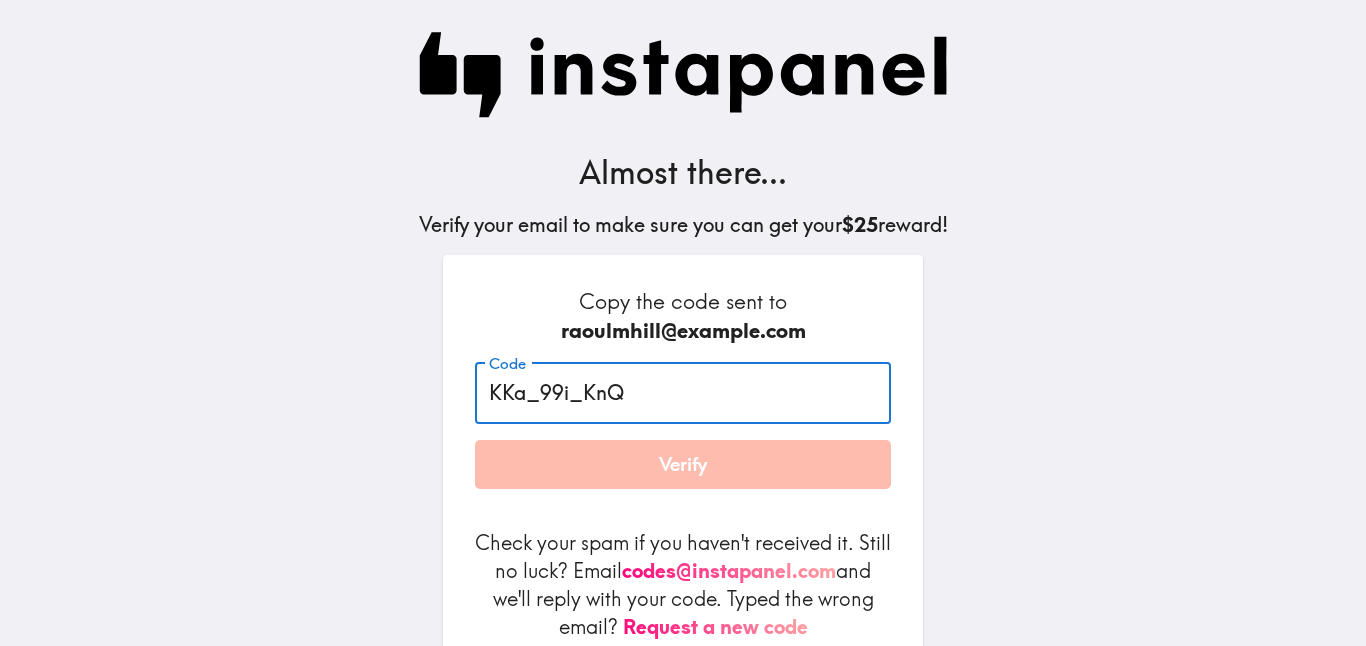 type on "KKa_99i_KnQ" 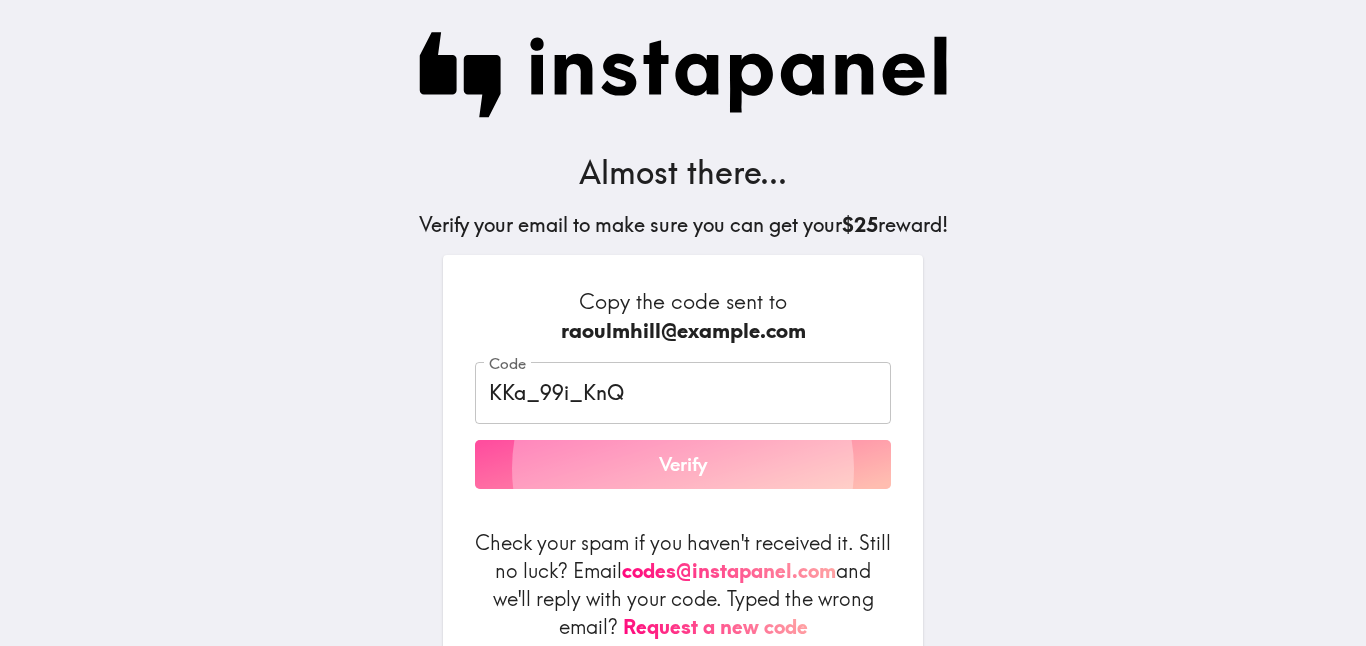 click on "Verify" at bounding box center [683, 465] 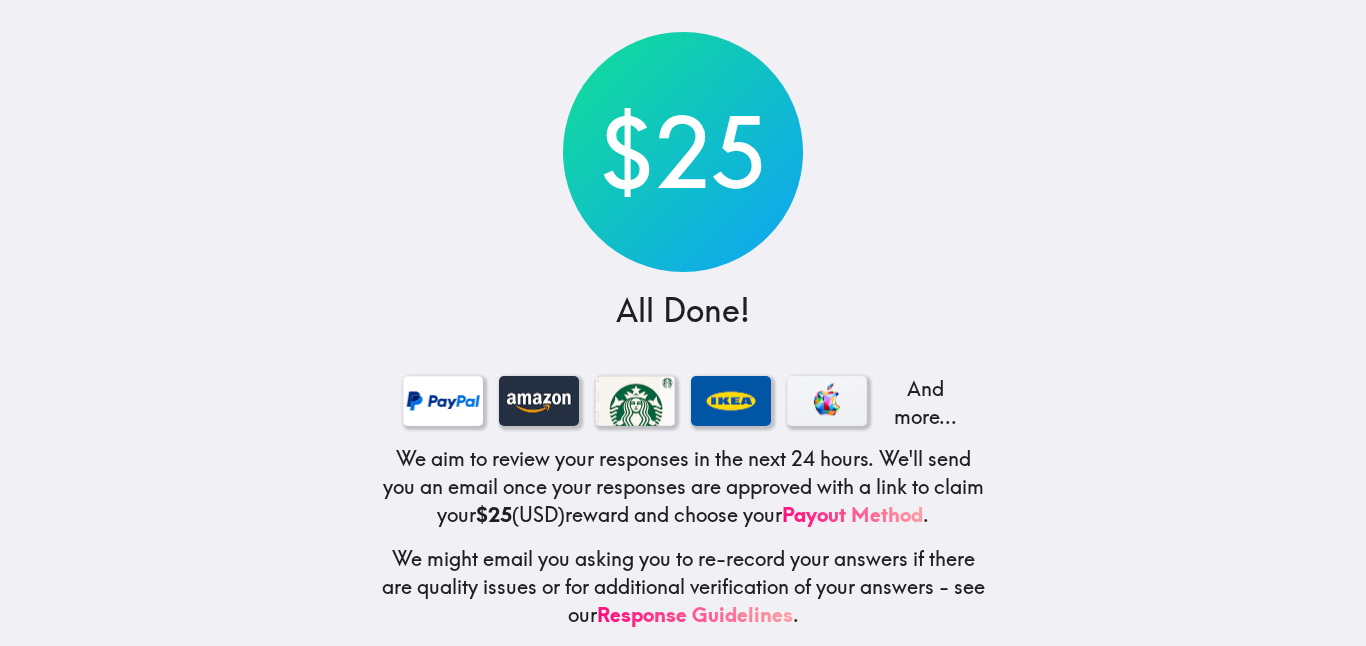 scroll, scrollTop: 126, scrollLeft: 0, axis: vertical 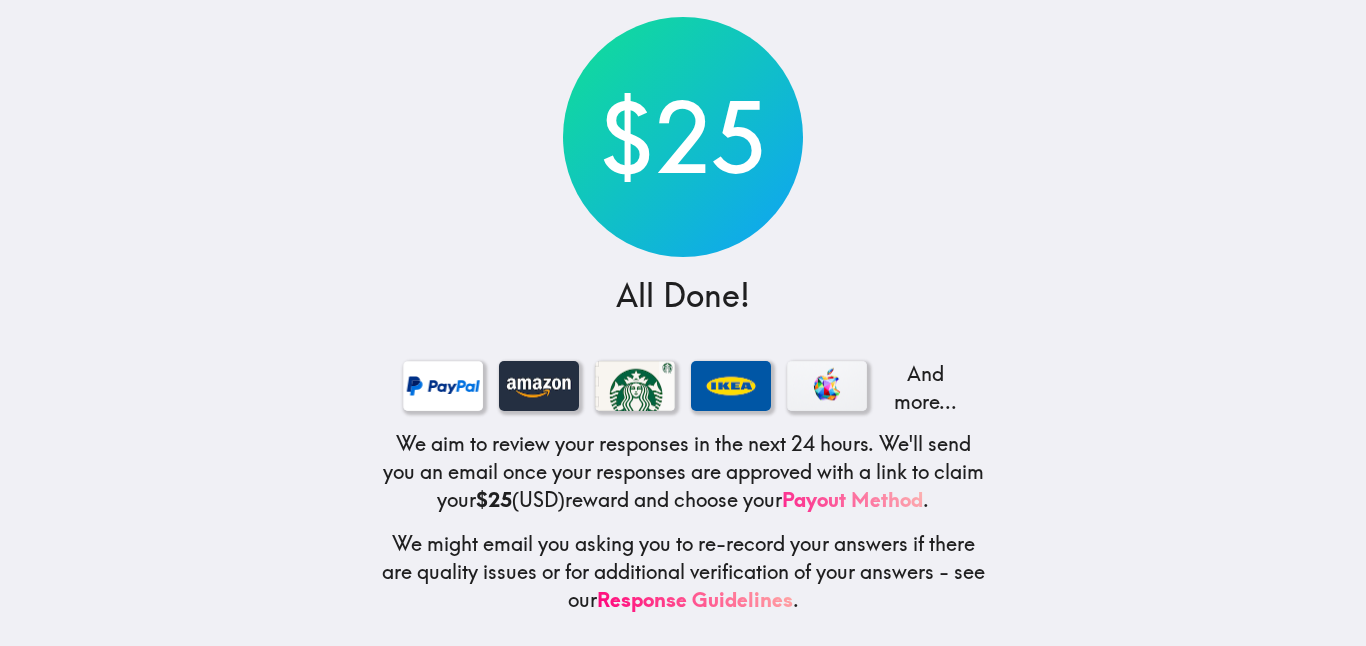 click on "Payout Method" at bounding box center [852, 499] 